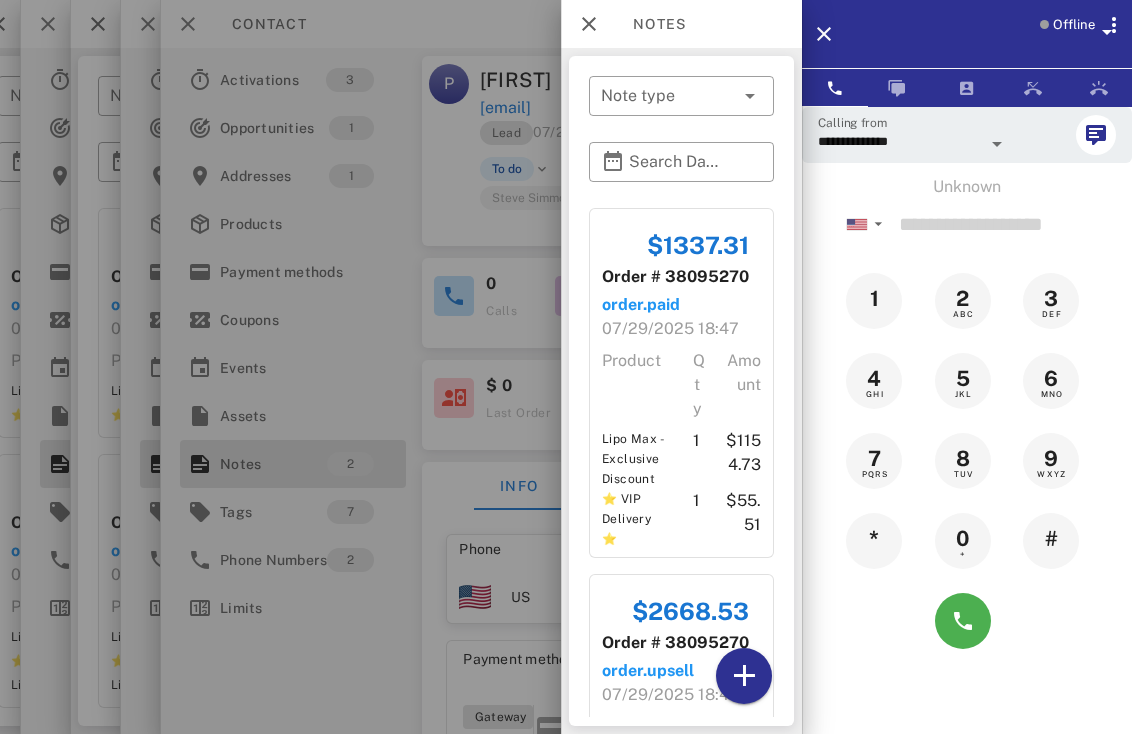 scroll, scrollTop: 0, scrollLeft: 0, axis: both 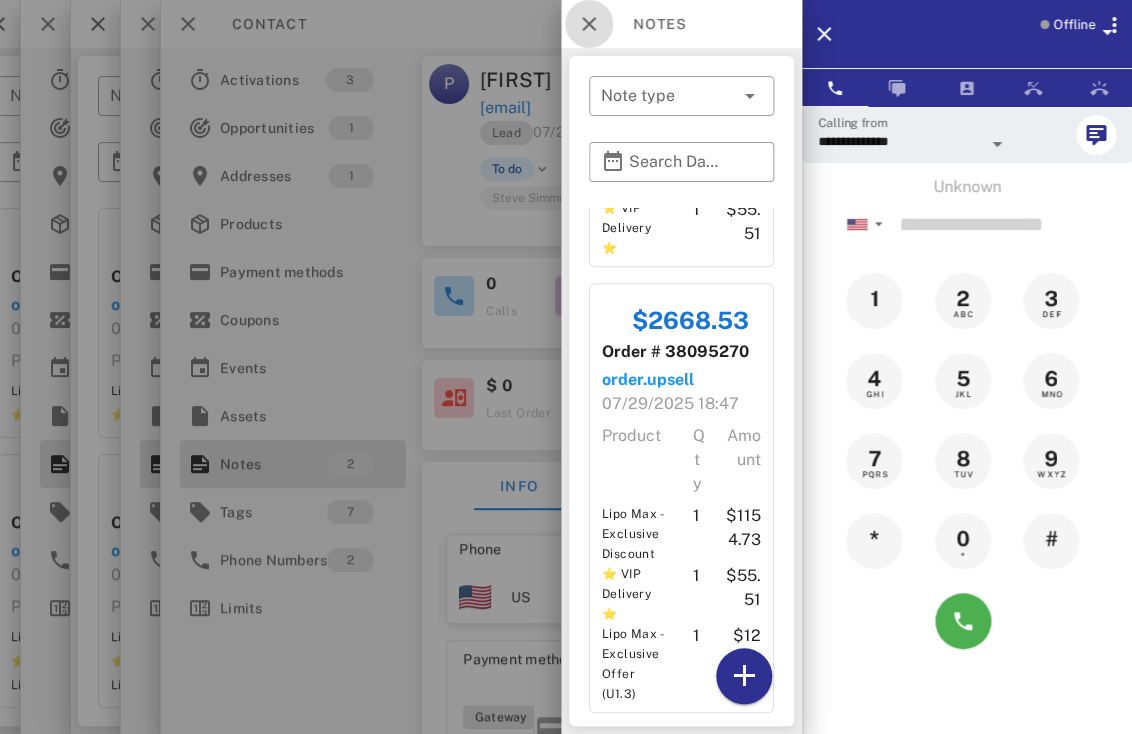 click at bounding box center [589, 24] 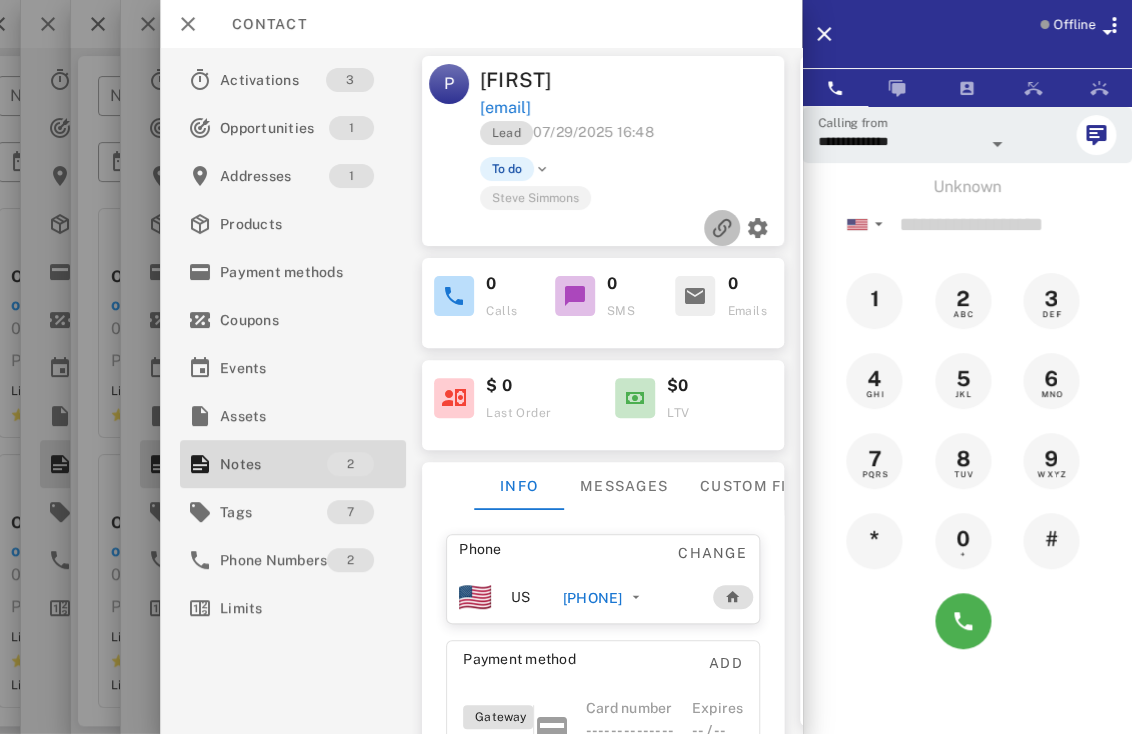 click at bounding box center (722, 228) 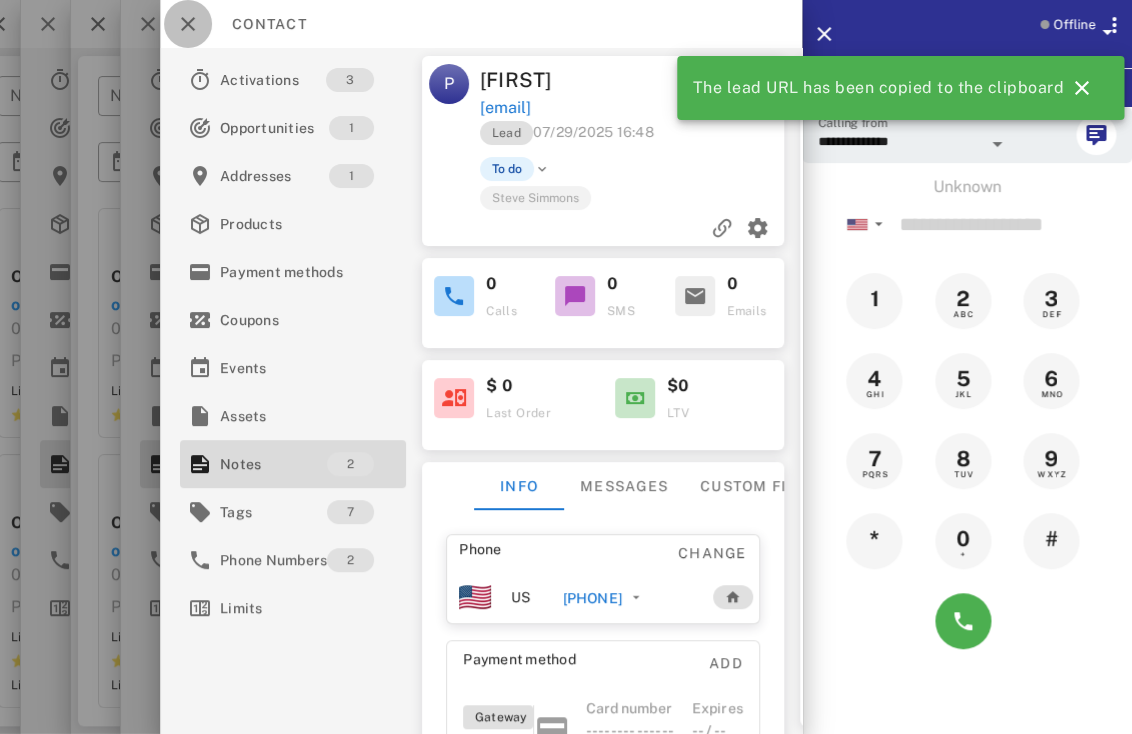 click at bounding box center (188, 24) 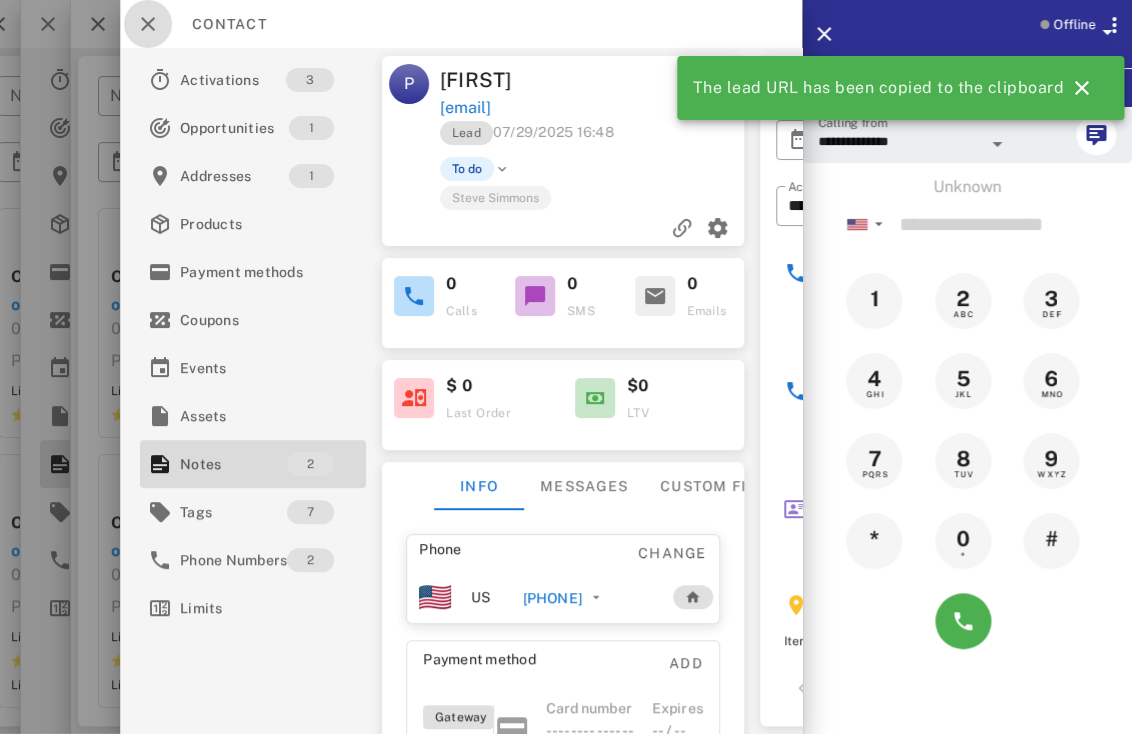 click at bounding box center (148, 24) 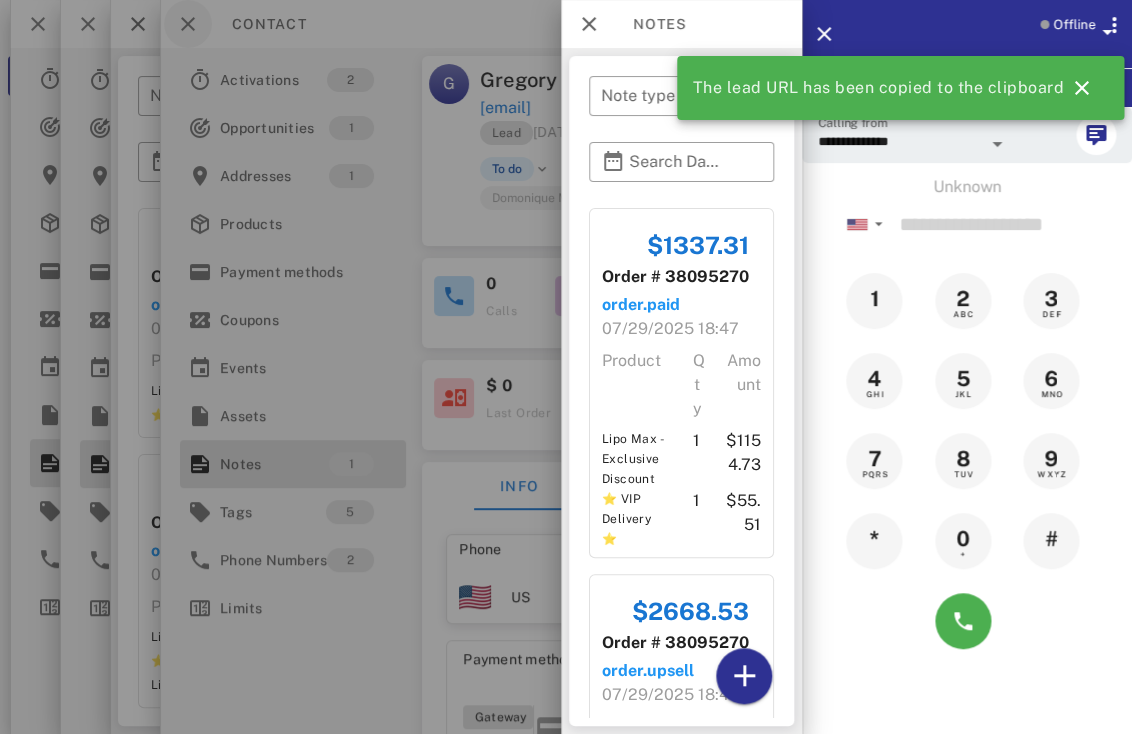 click at bounding box center (566, 367) 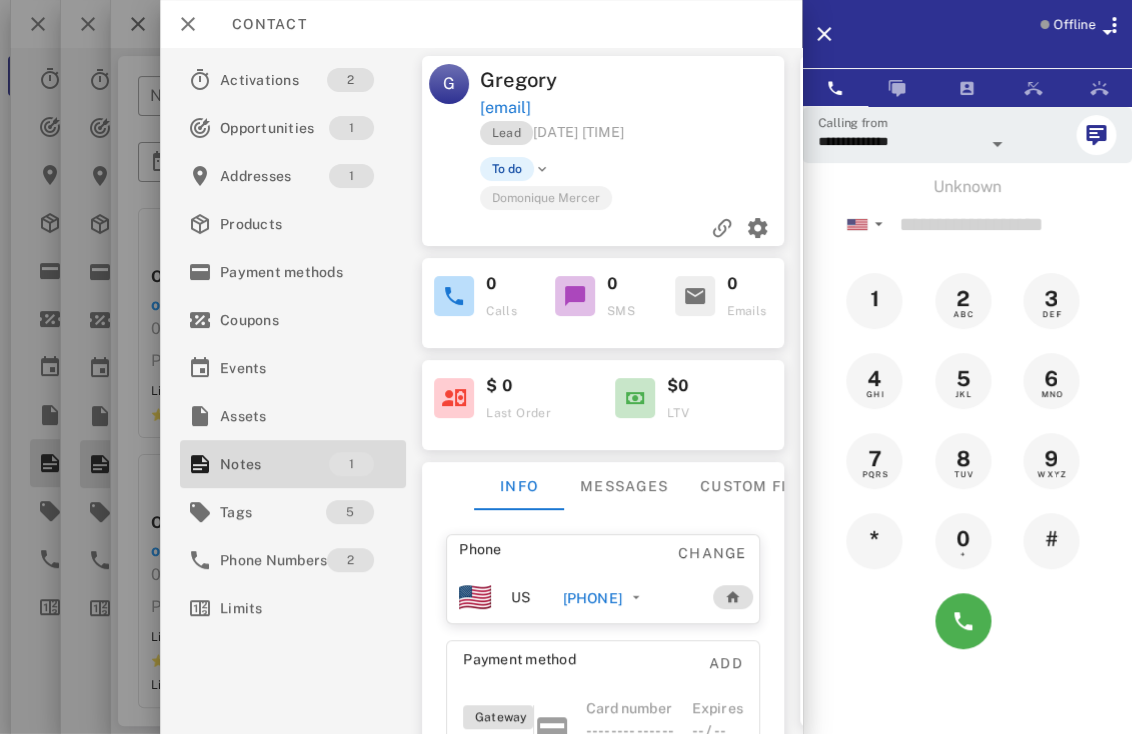 scroll, scrollTop: 999760, scrollLeft: 999660, axis: both 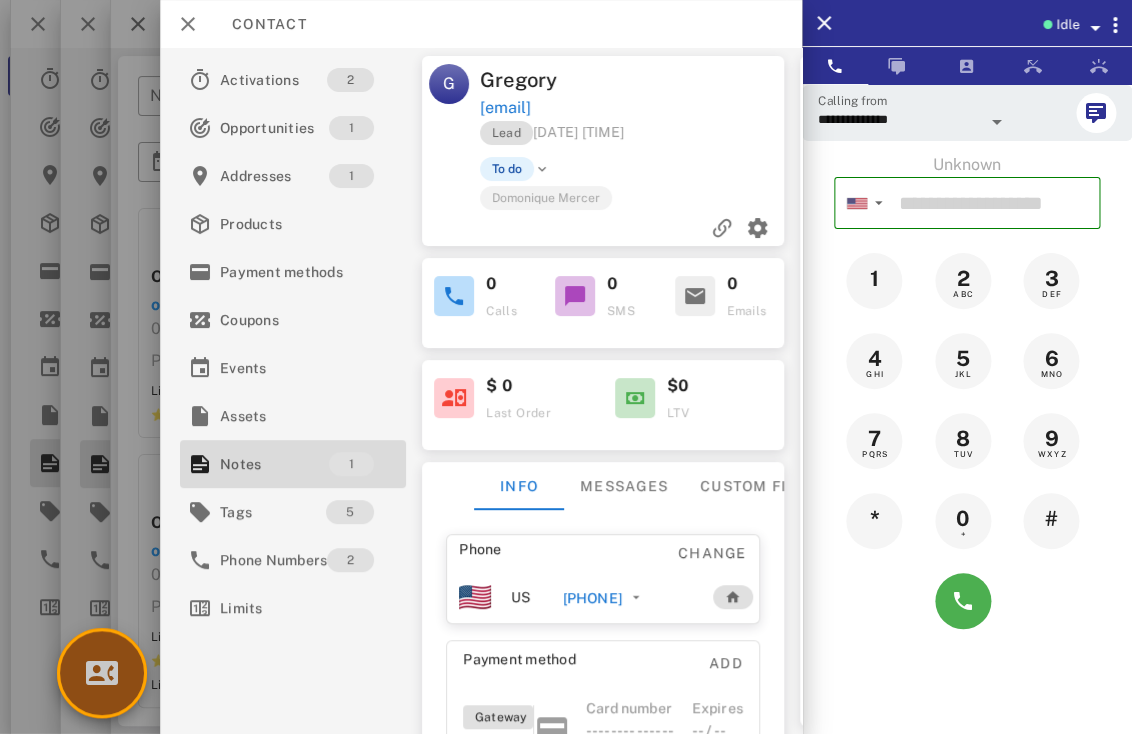 click at bounding box center (102, 673) 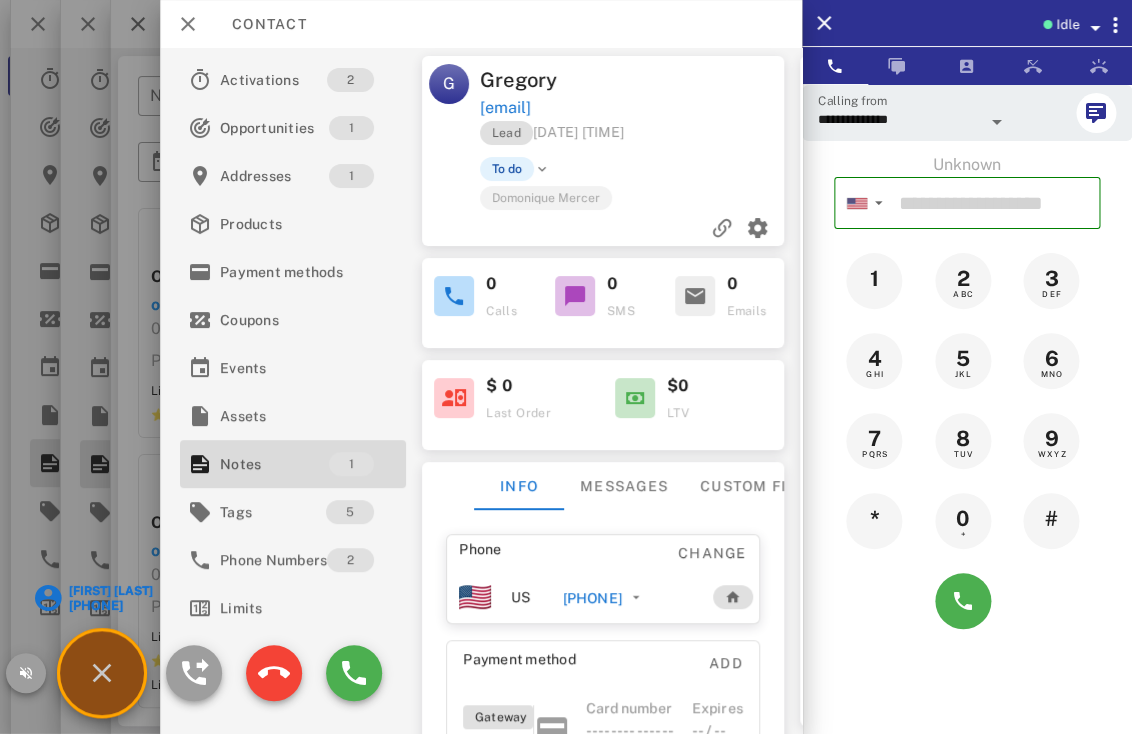 click on "[FIRST] [LAST]" at bounding box center [110, 591] 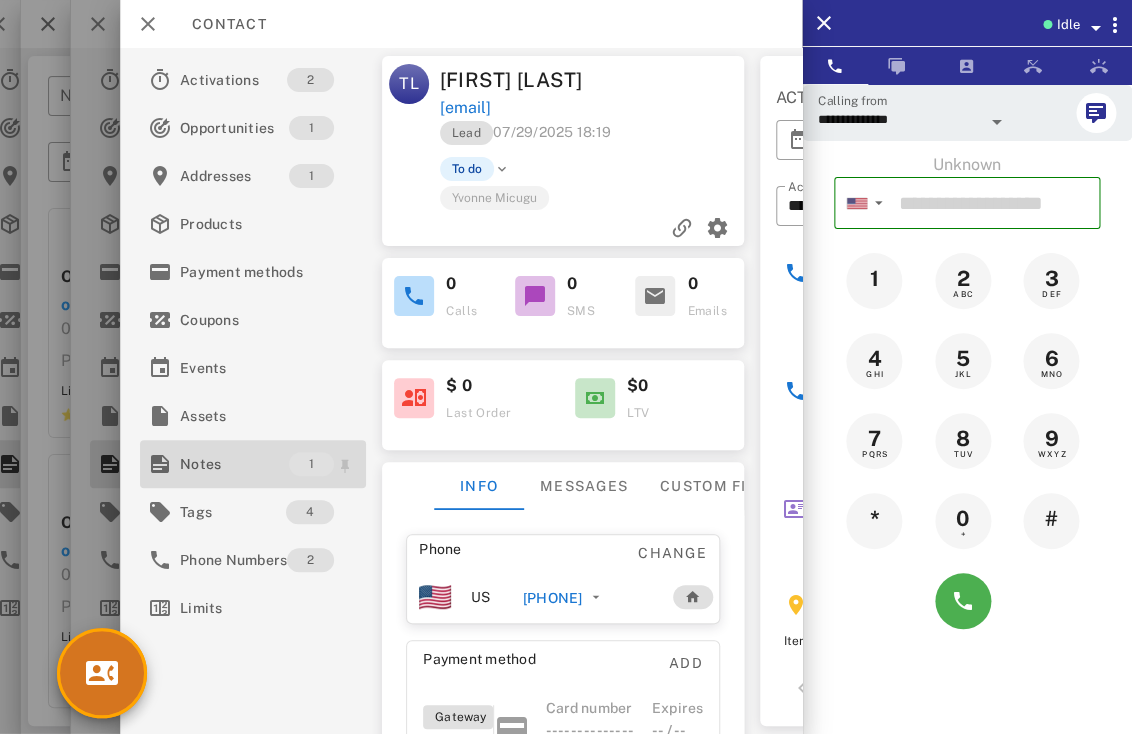 click on "Notes" at bounding box center [234, 464] 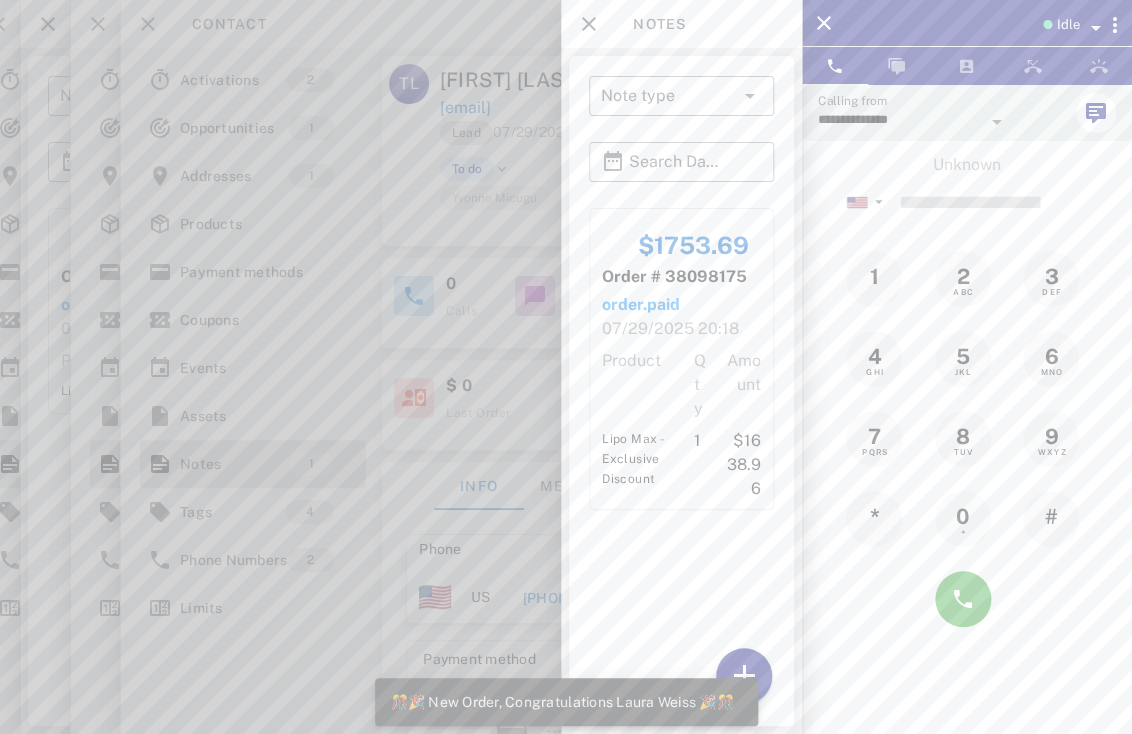 scroll, scrollTop: 999760, scrollLeft: 999660, axis: both 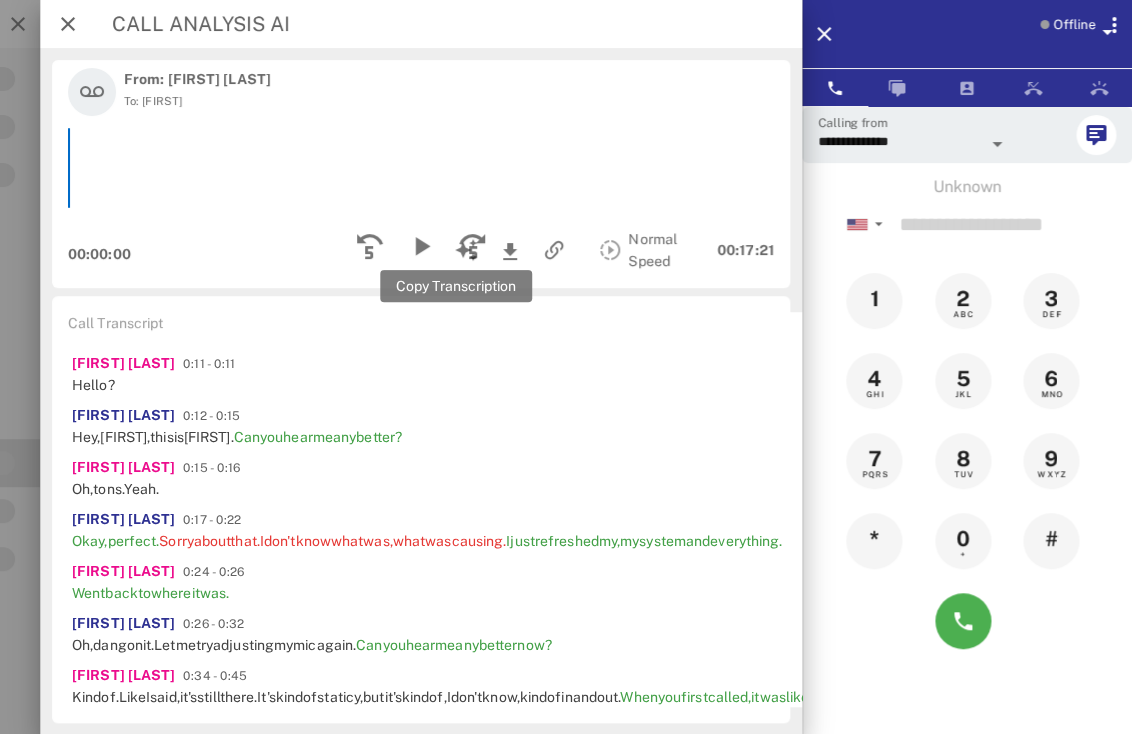 click at bounding box center [5253, 326] 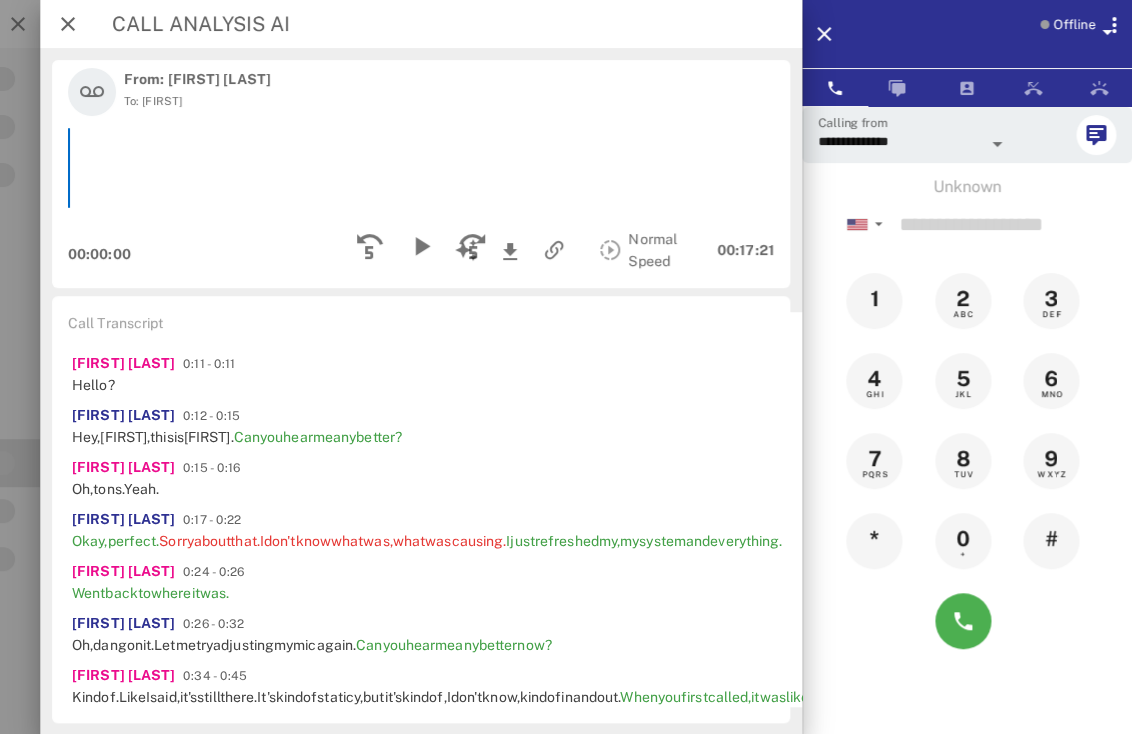 scroll, scrollTop: 999760, scrollLeft: 999660, axis: both 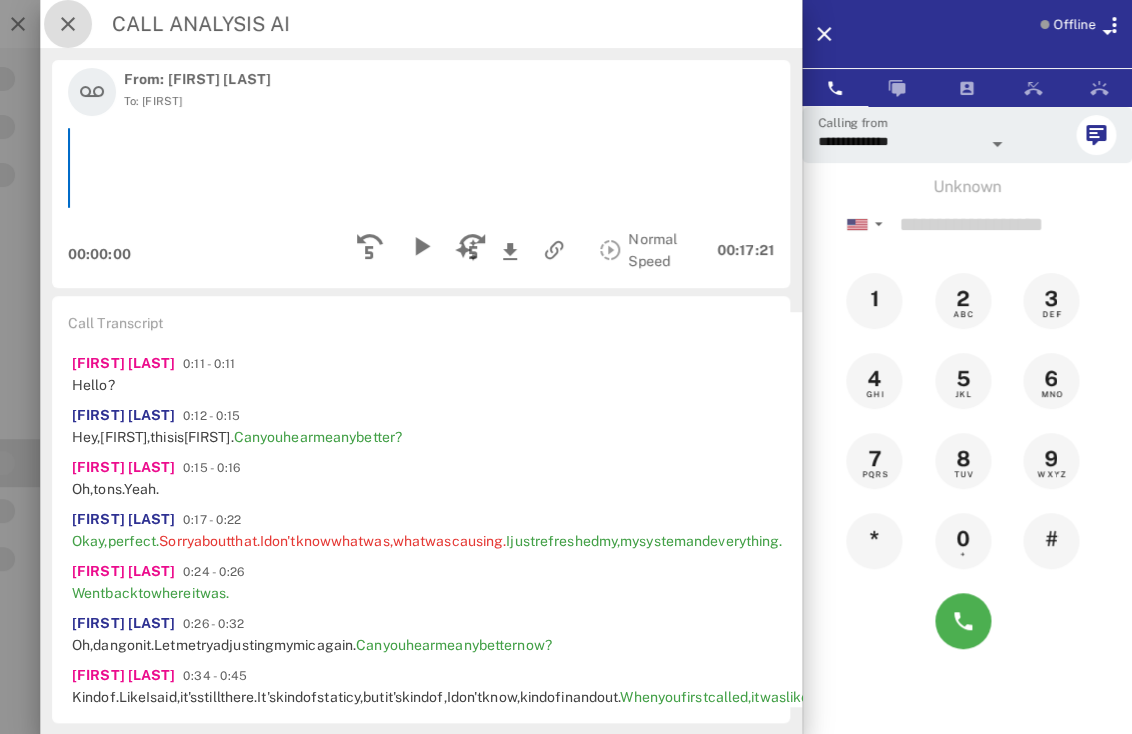 click at bounding box center (68, 24) 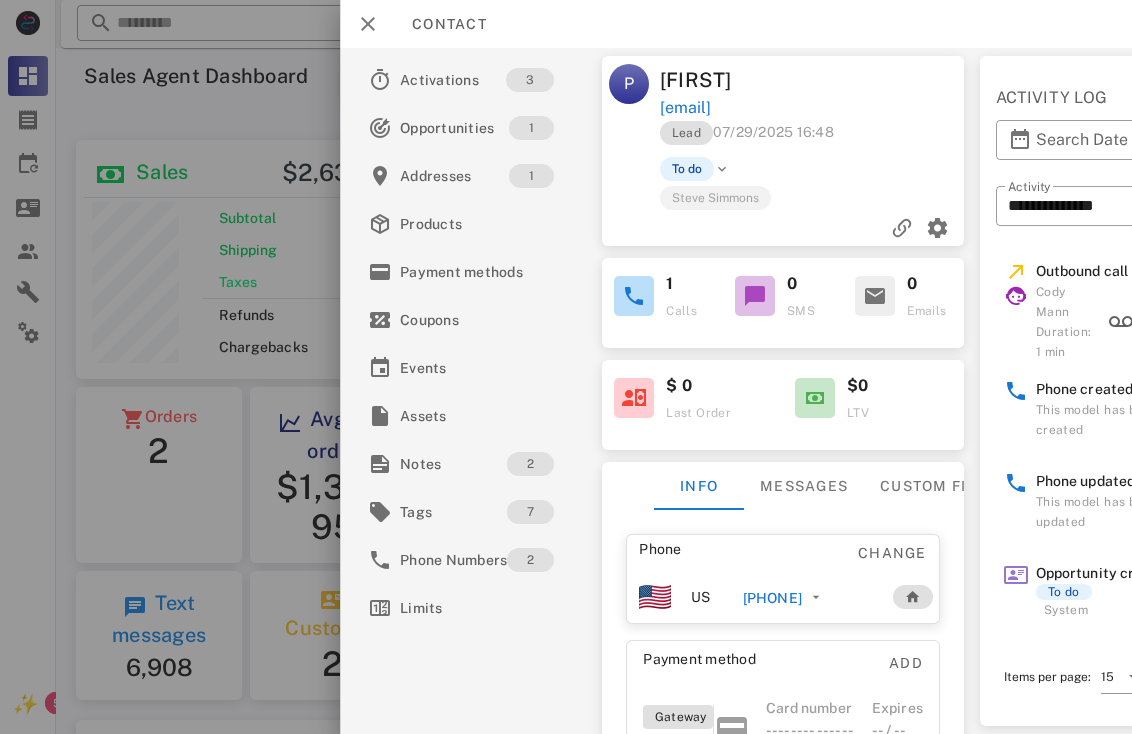 scroll, scrollTop: 0, scrollLeft: 0, axis: both 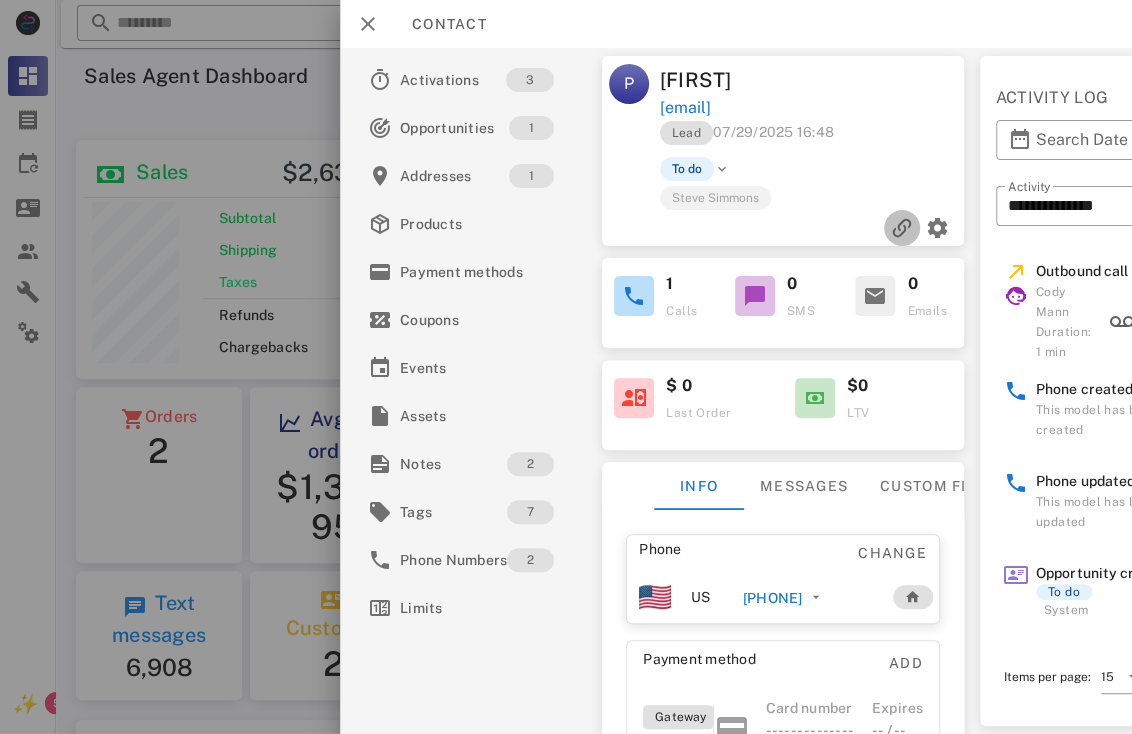 click at bounding box center [901, 228] 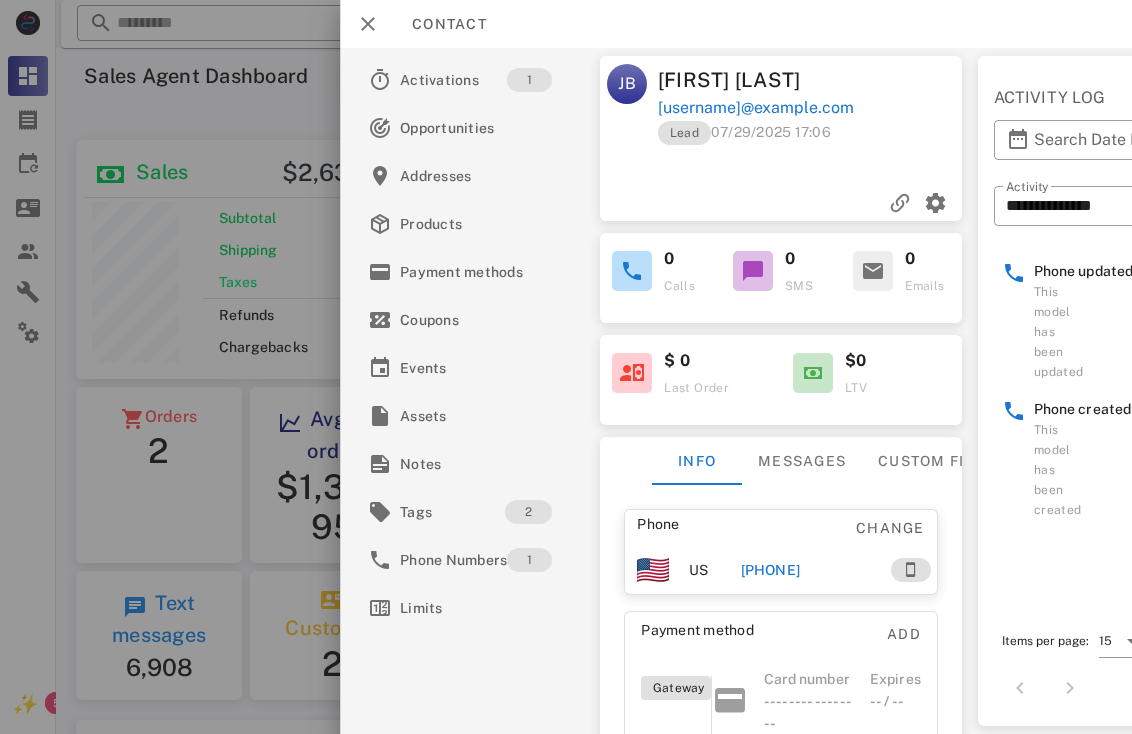 scroll, scrollTop: 0, scrollLeft: 0, axis: both 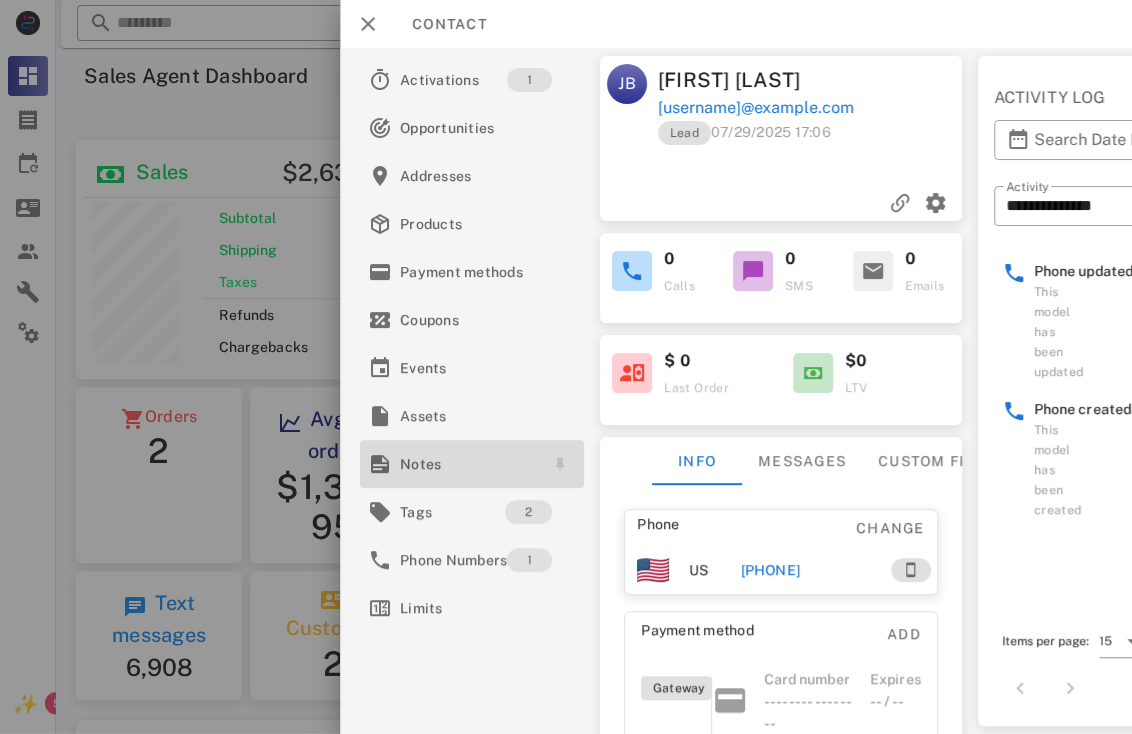 click on "Notes" at bounding box center (468, 464) 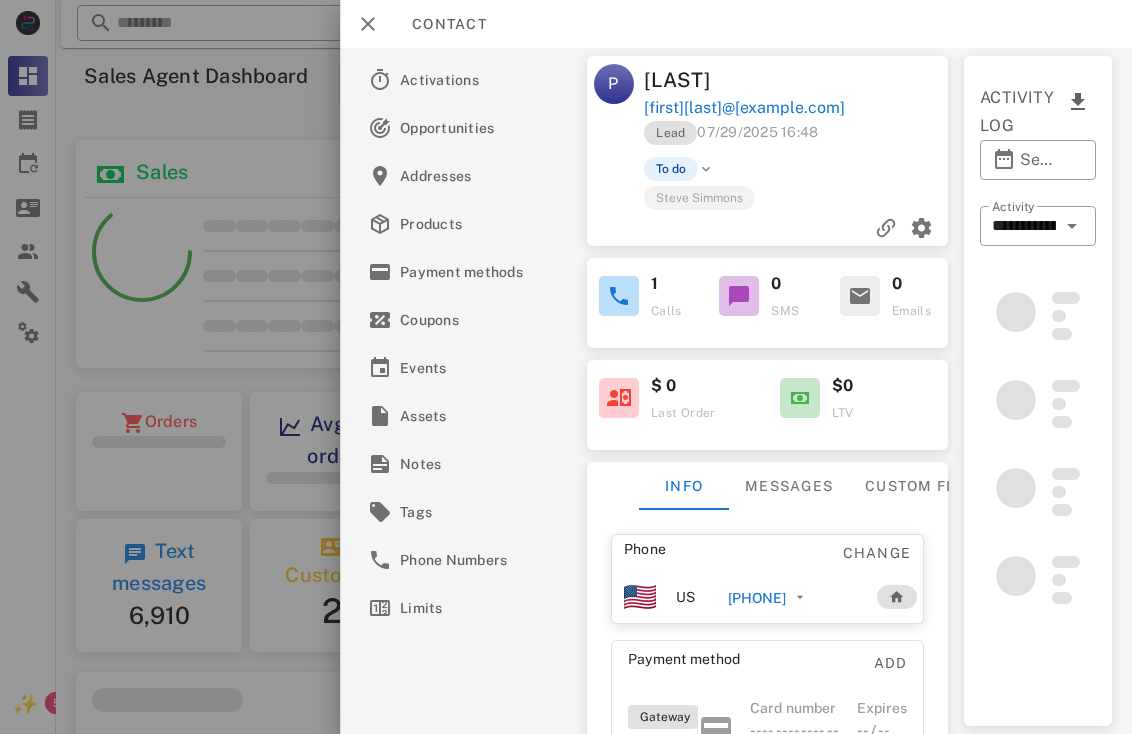 scroll, scrollTop: 0, scrollLeft: 0, axis: both 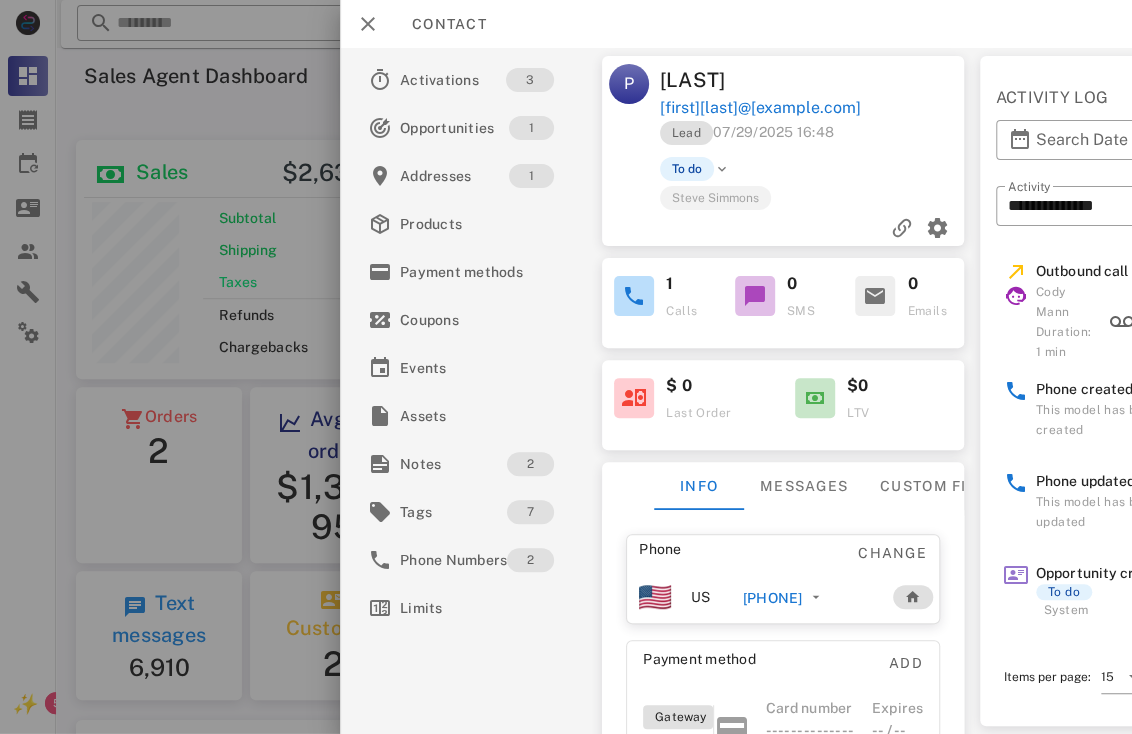 click on "[PHONE]" at bounding box center [809, 597] 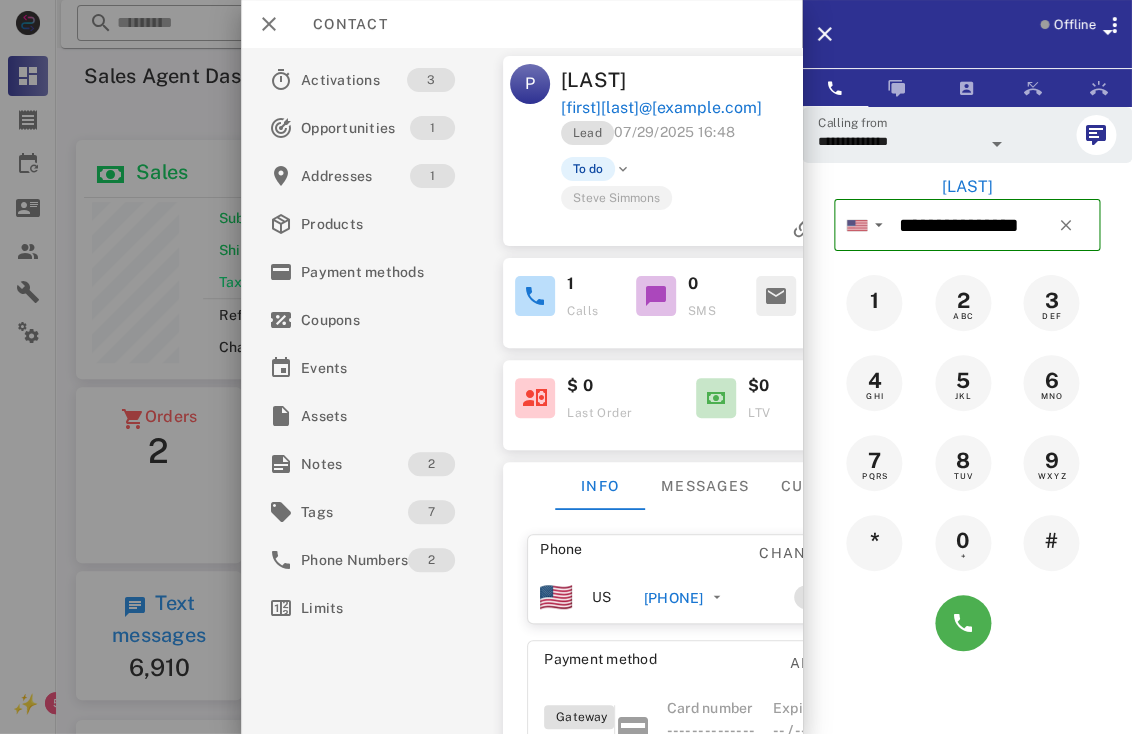 scroll, scrollTop: 238, scrollLeft: 0, axis: vertical 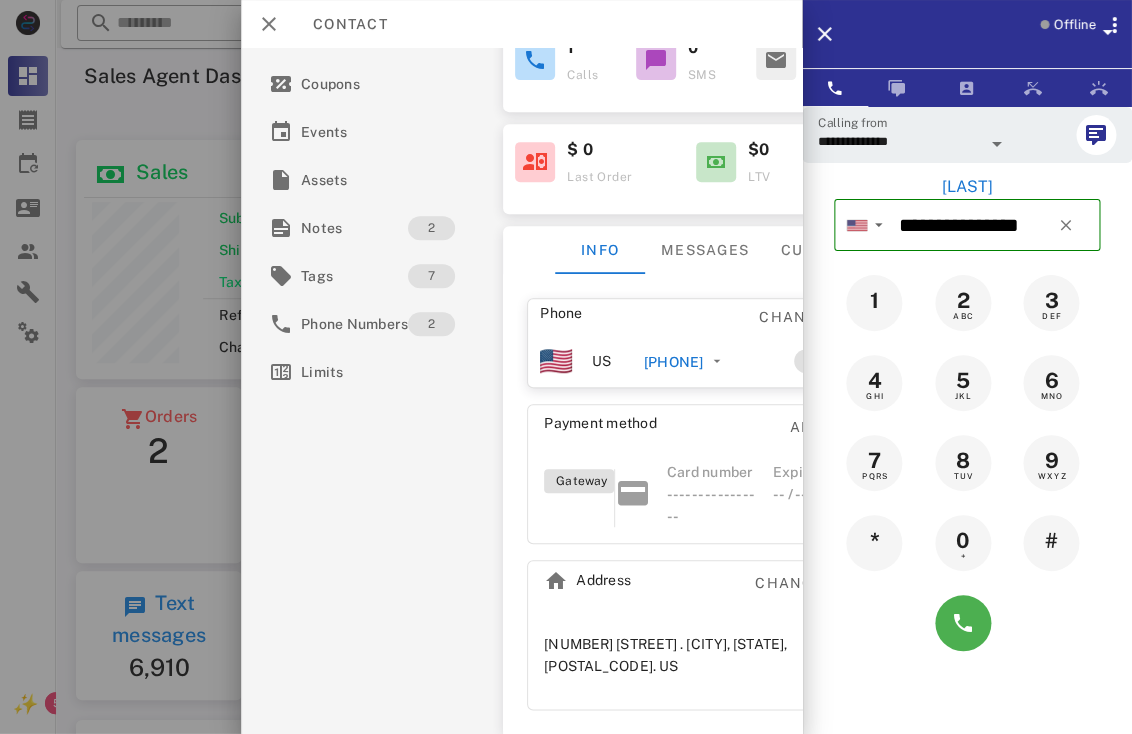 click at bounding box center [997, 144] 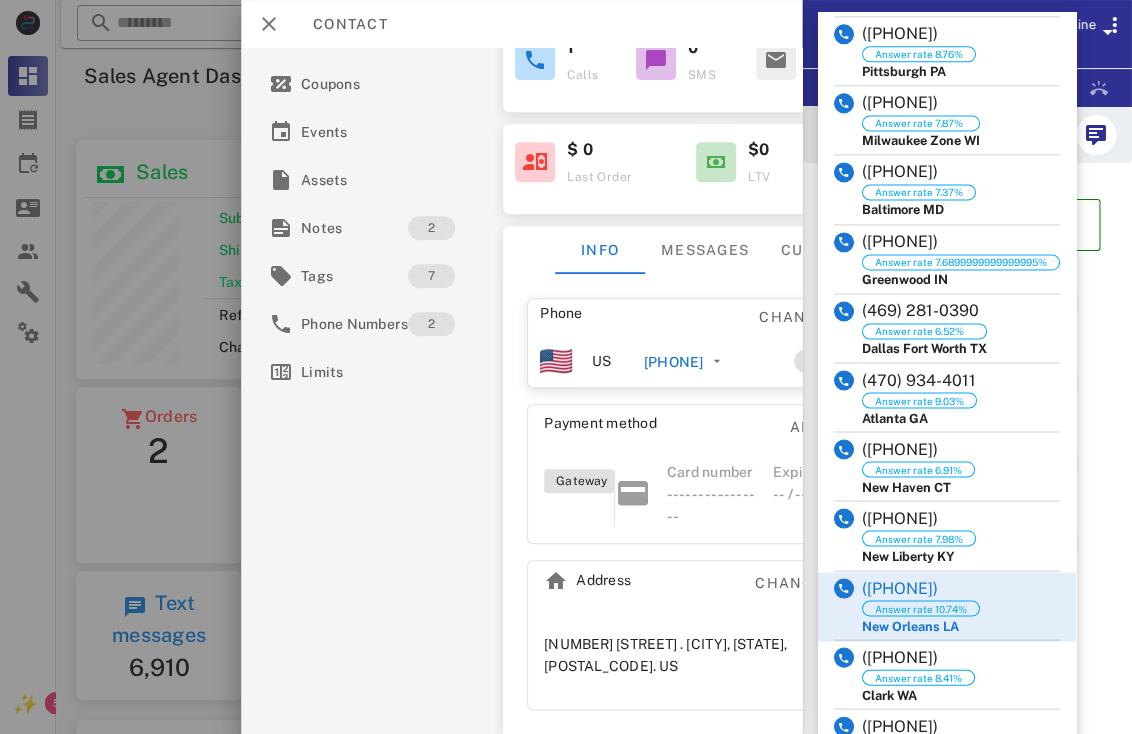 scroll, scrollTop: 760, scrollLeft: 0, axis: vertical 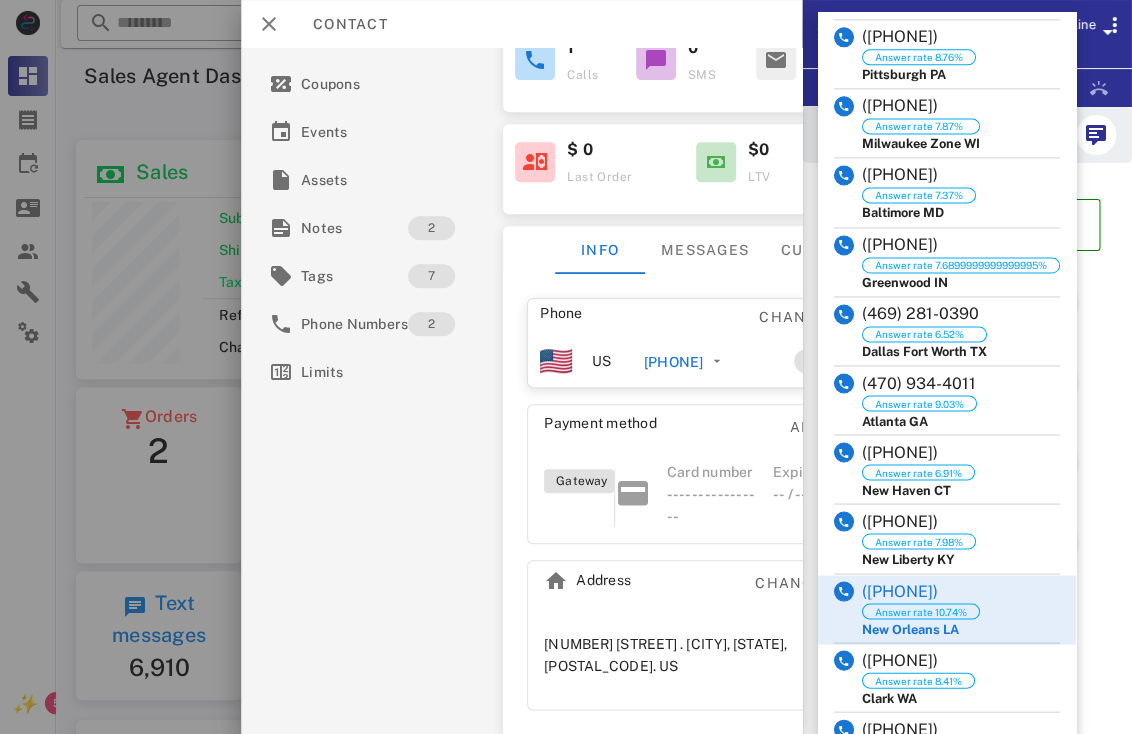 click on "7 PQRS 8 TUV 9 WXYZ" at bounding box center [967, 463] 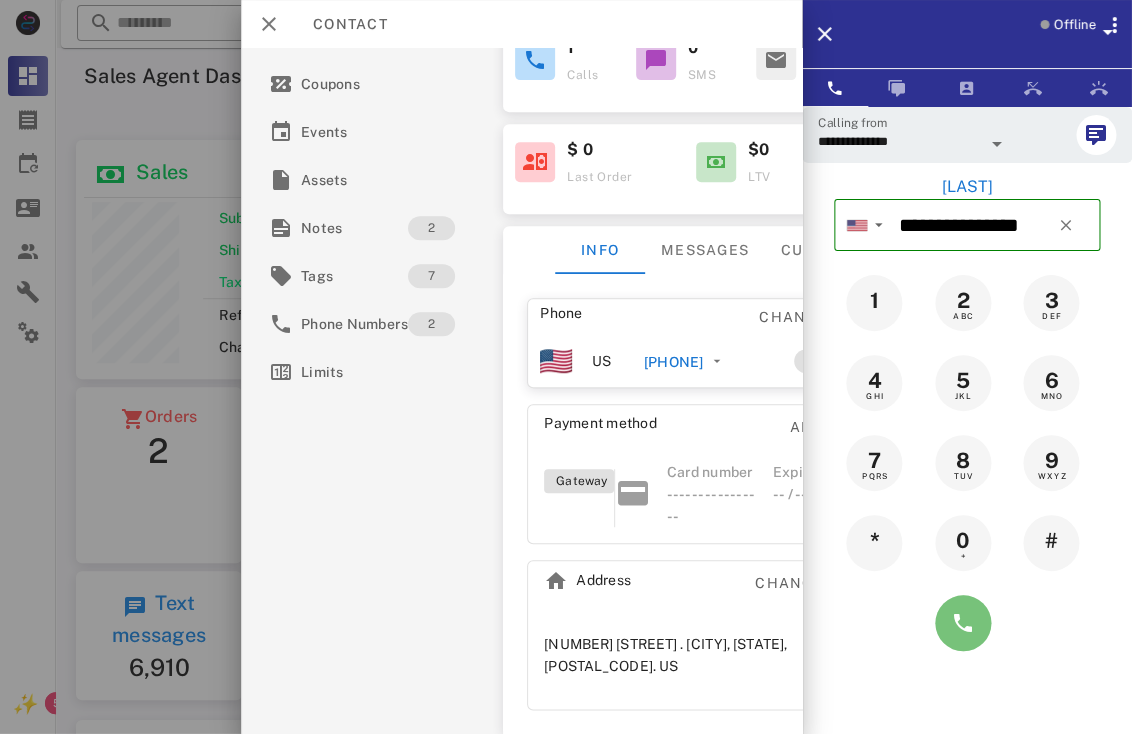 click at bounding box center (963, 623) 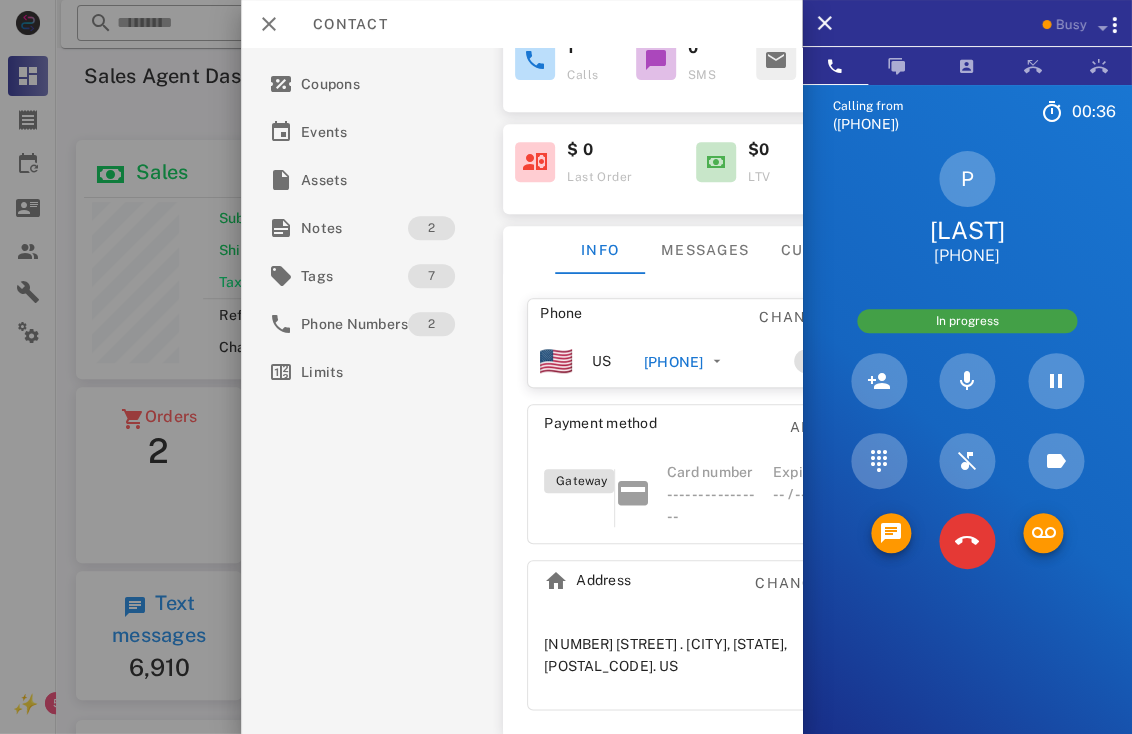 click on "Payment method   Add" at bounding box center (684, 433) 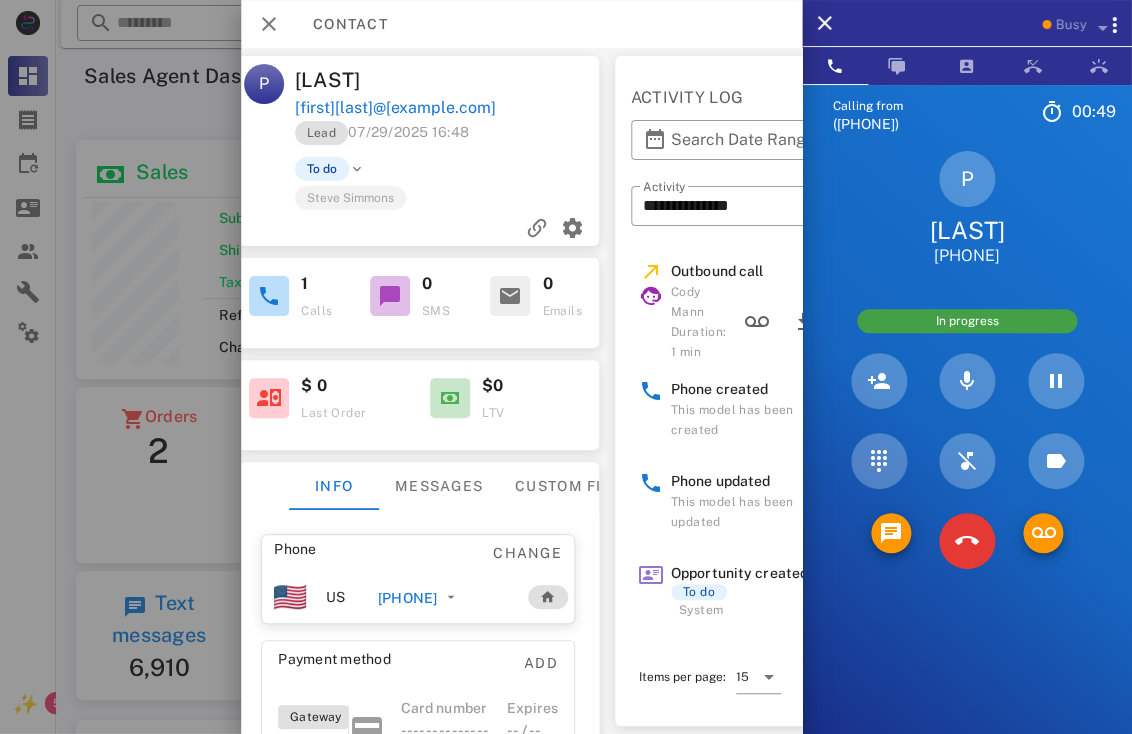scroll, scrollTop: 0, scrollLeft: 216, axis: horizontal 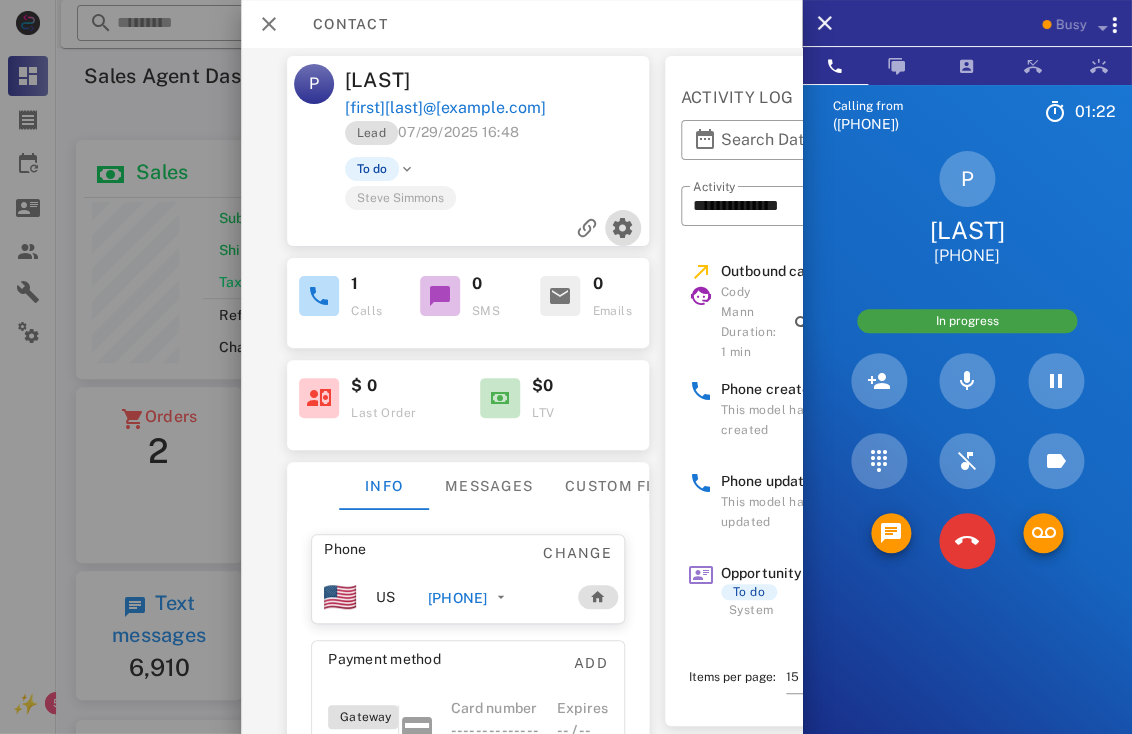 click at bounding box center (622, 228) 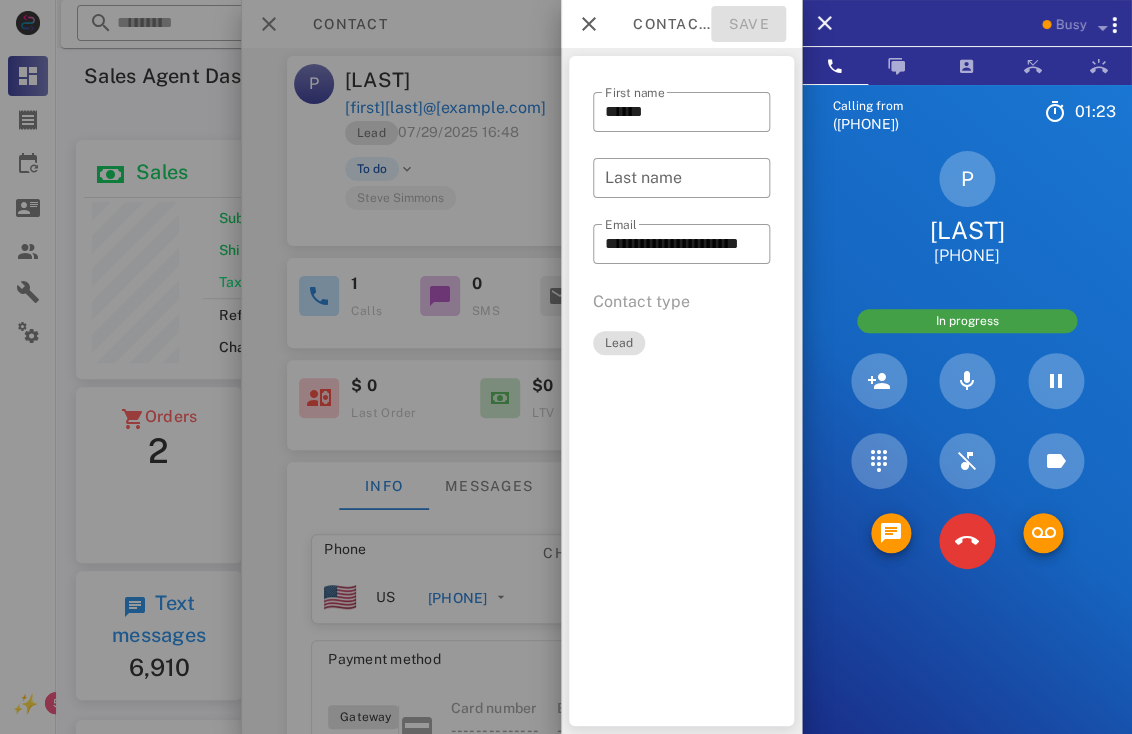 click at bounding box center [566, 367] 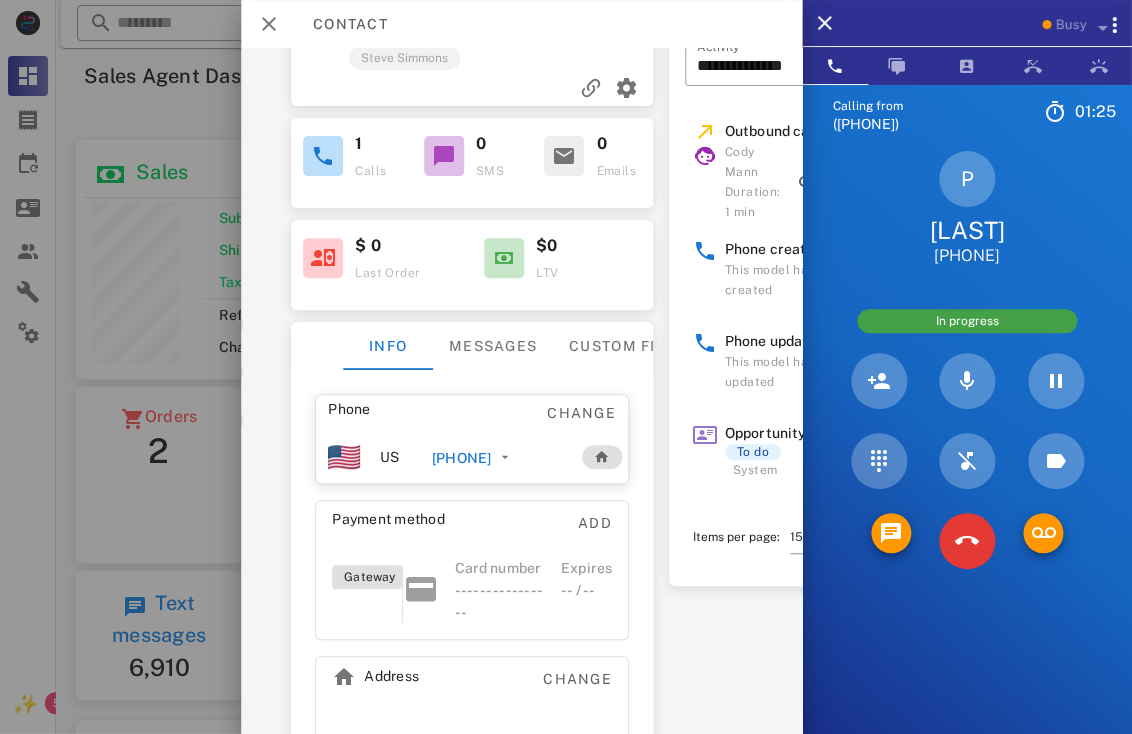 scroll, scrollTop: 238, scrollLeft: 212, axis: both 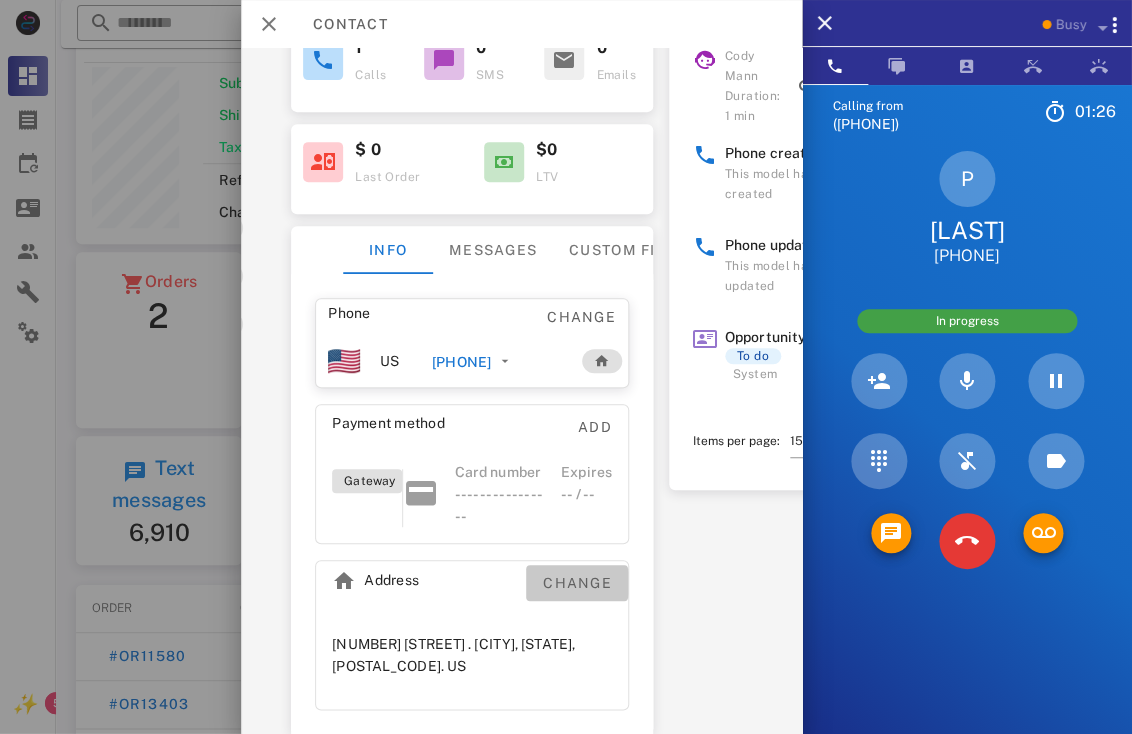 click on "Change" at bounding box center [577, 583] 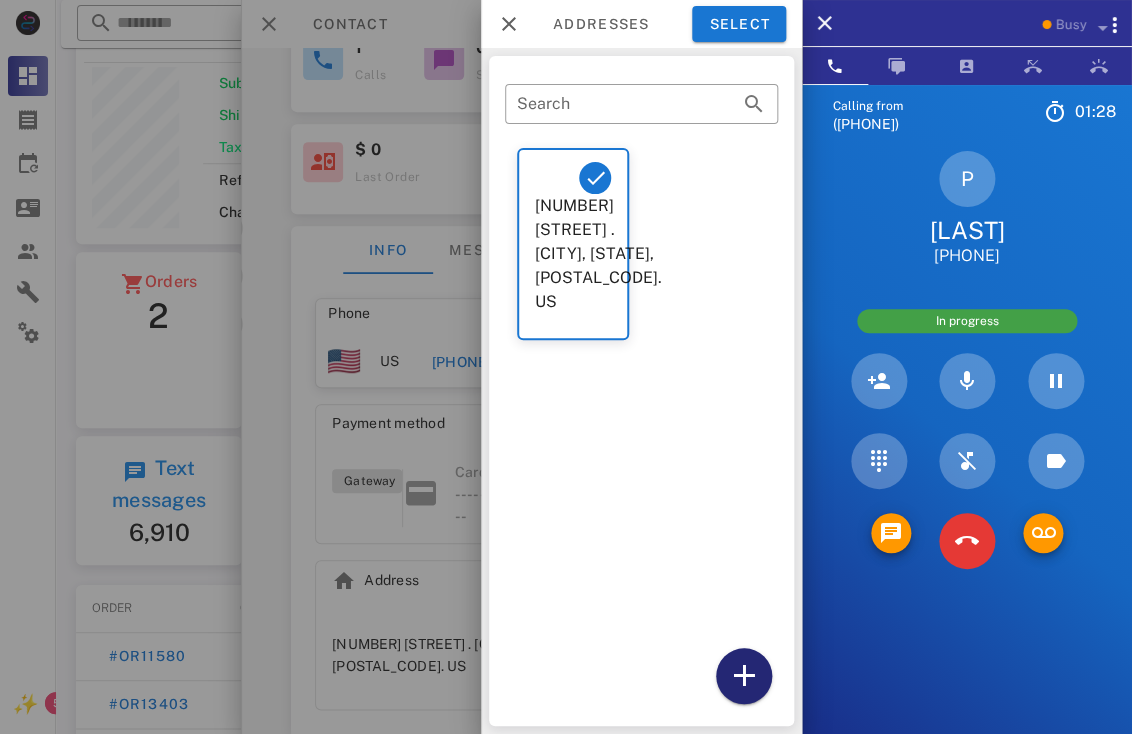 click at bounding box center (744, 676) 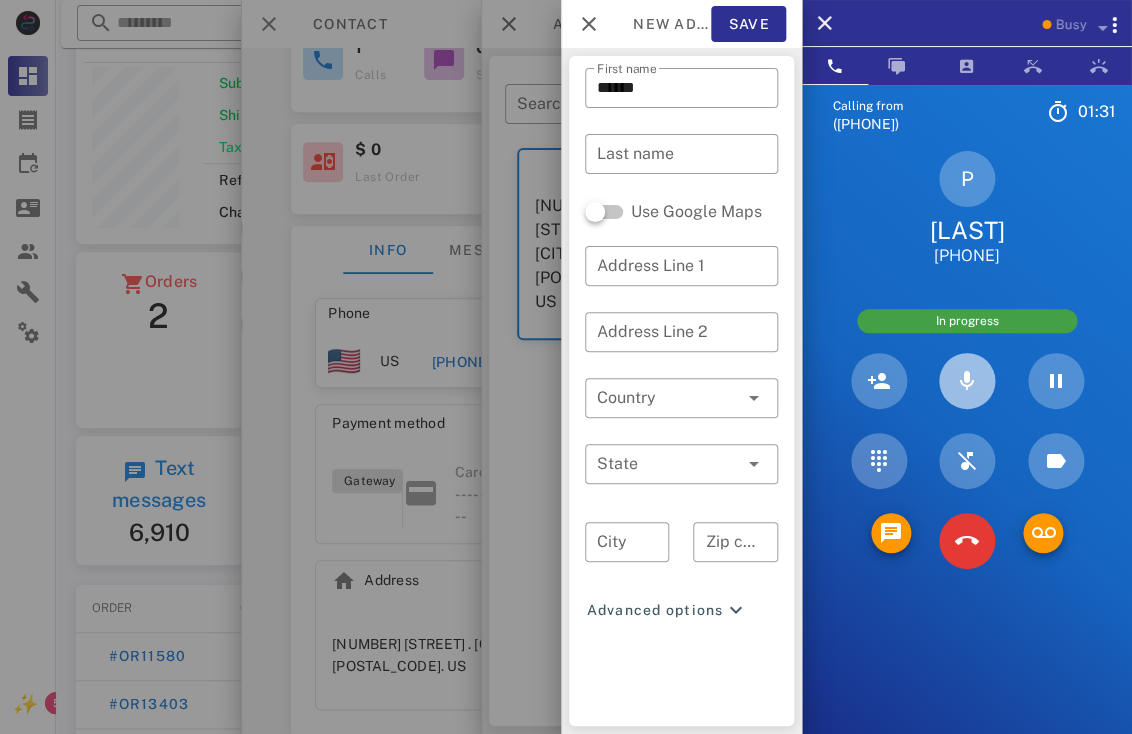 click at bounding box center (967, 381) 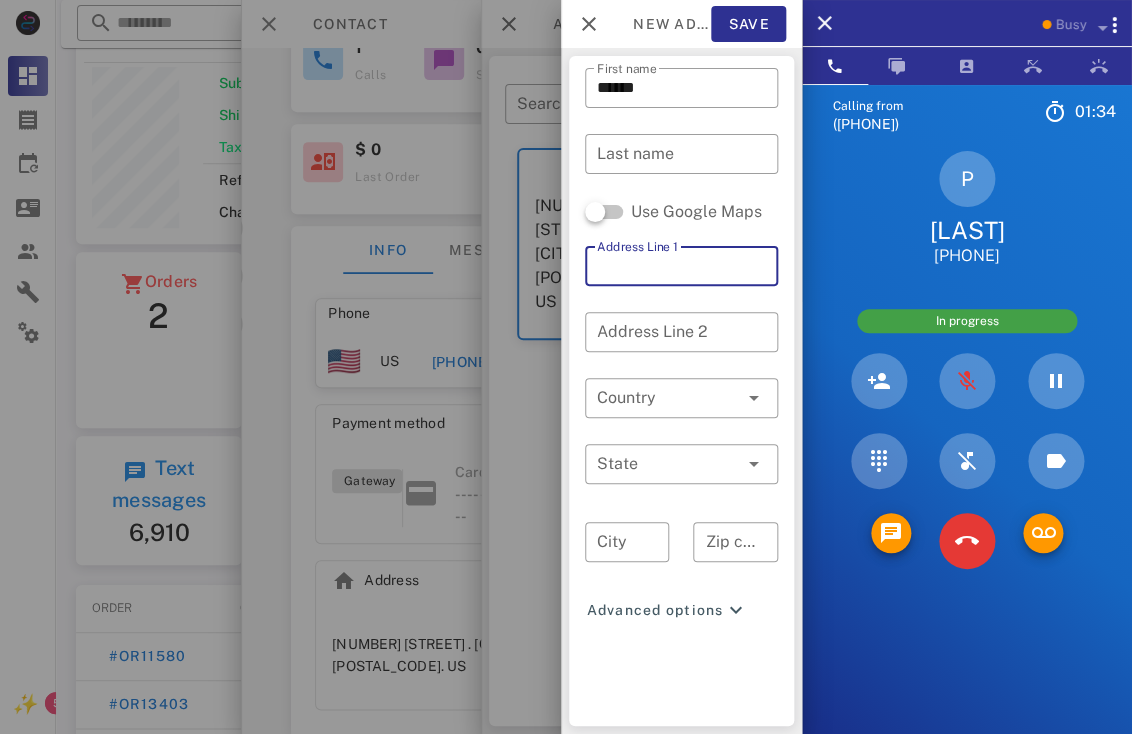 click on "Address Line 1" at bounding box center [681, 266] 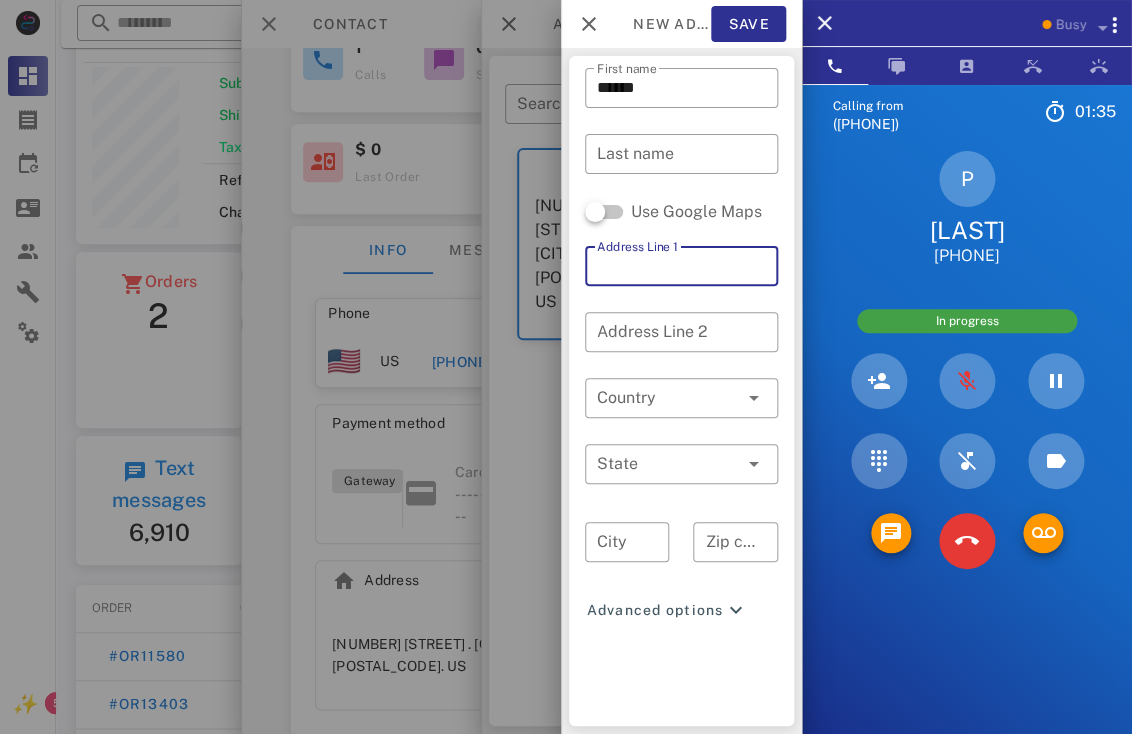 paste on "**********" 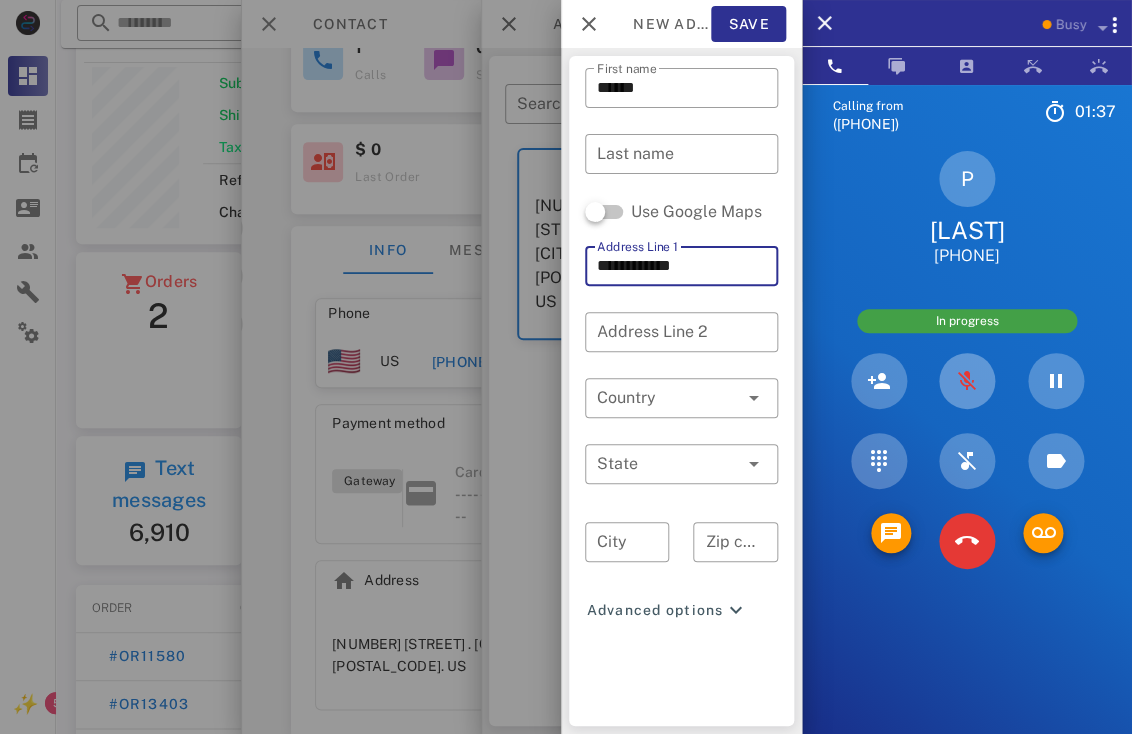 type on "**********" 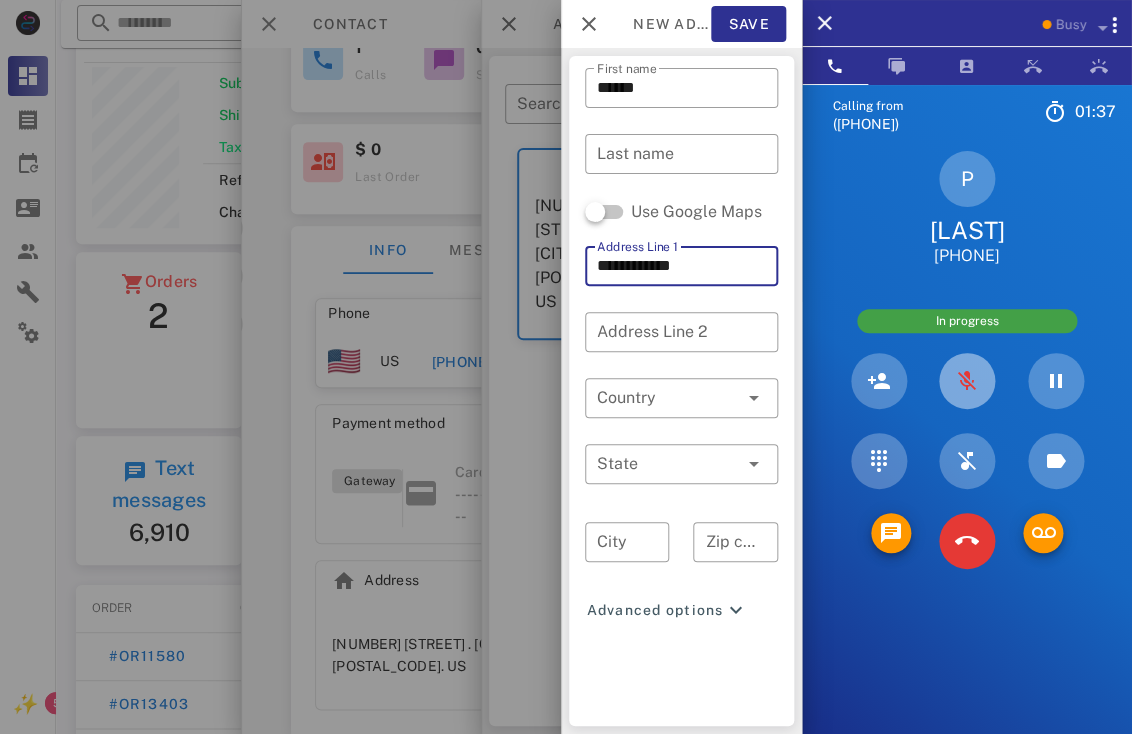 click at bounding box center (967, 381) 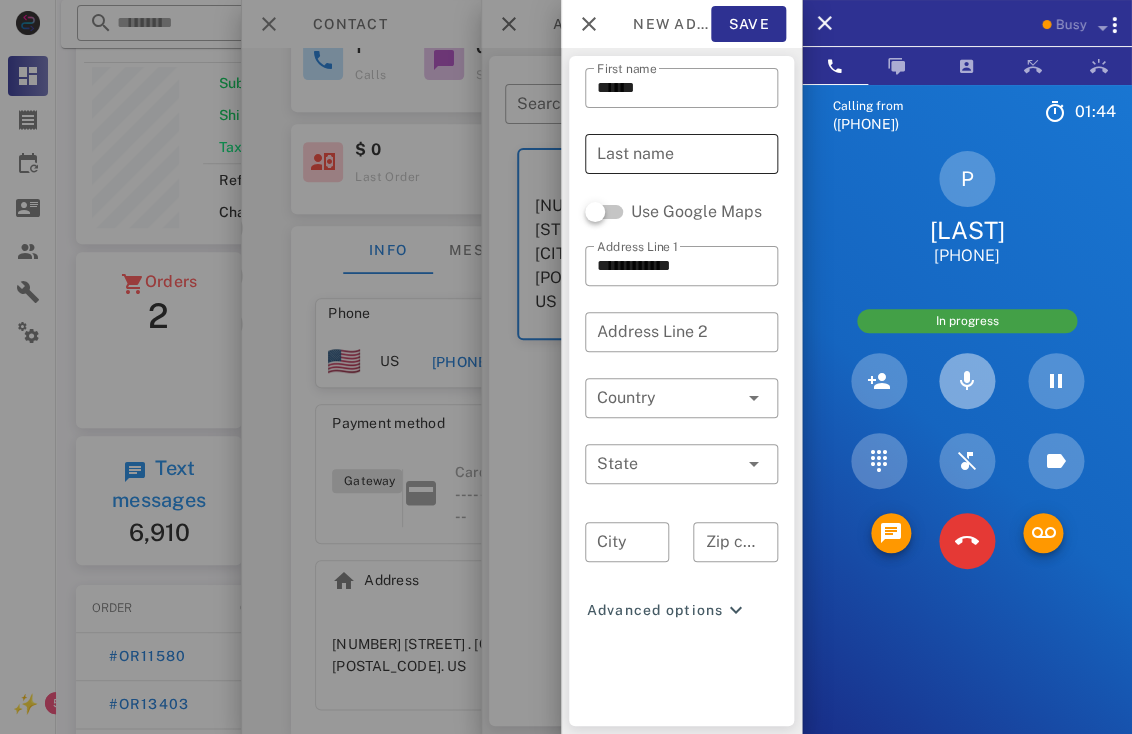type 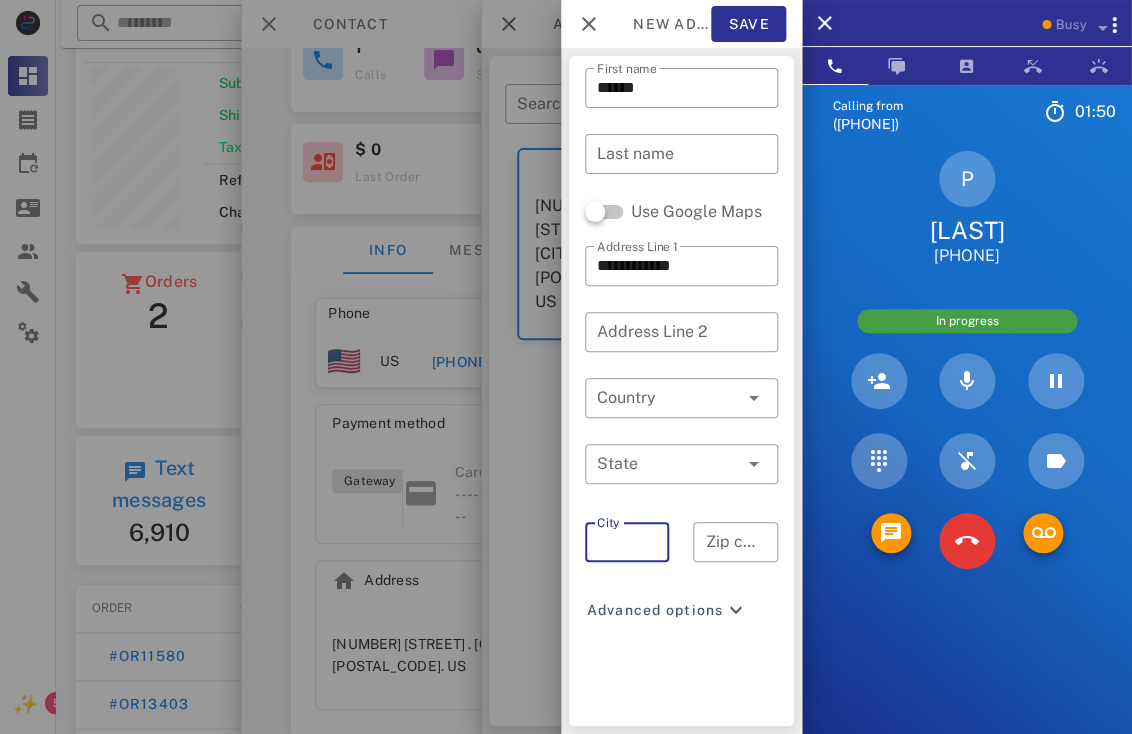 click on "City" at bounding box center [627, 542] 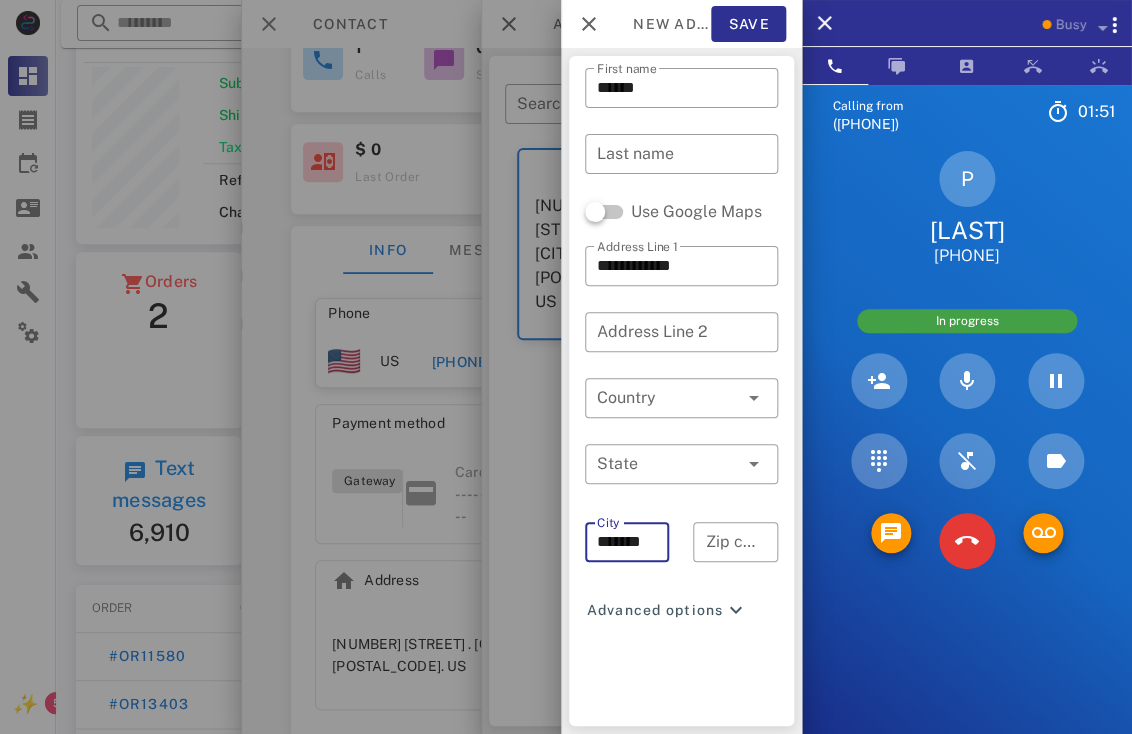 scroll, scrollTop: 0, scrollLeft: 16, axis: horizontal 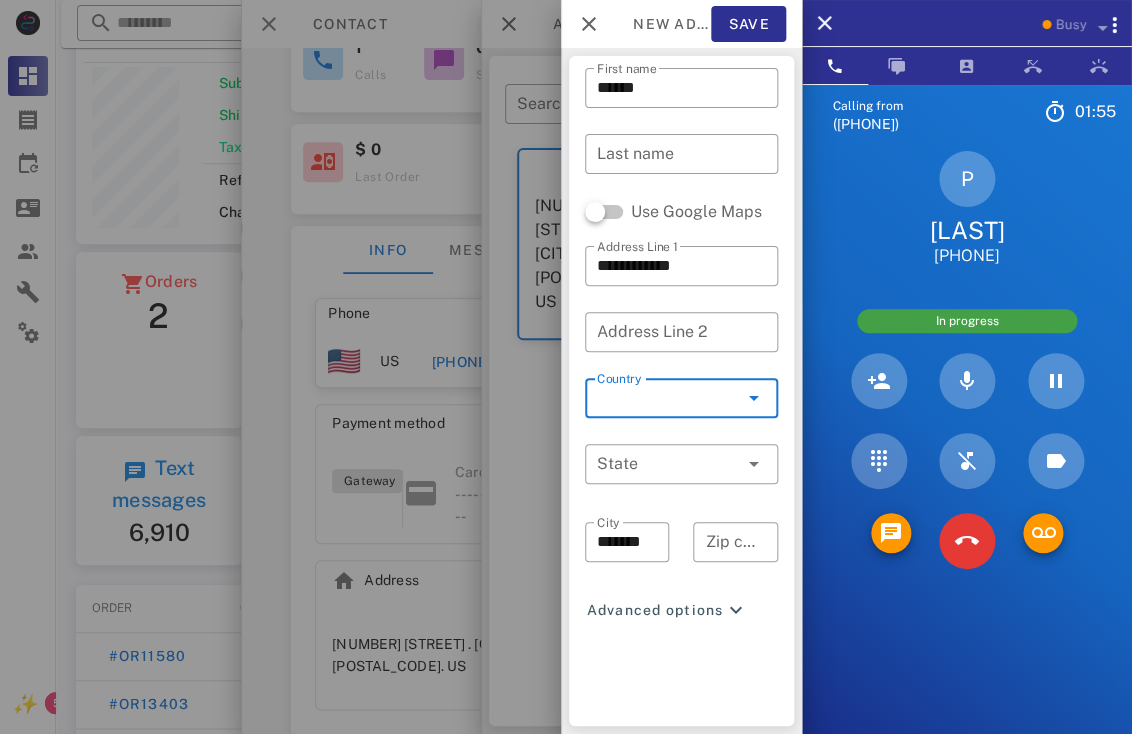 click on "Country" at bounding box center (667, 398) 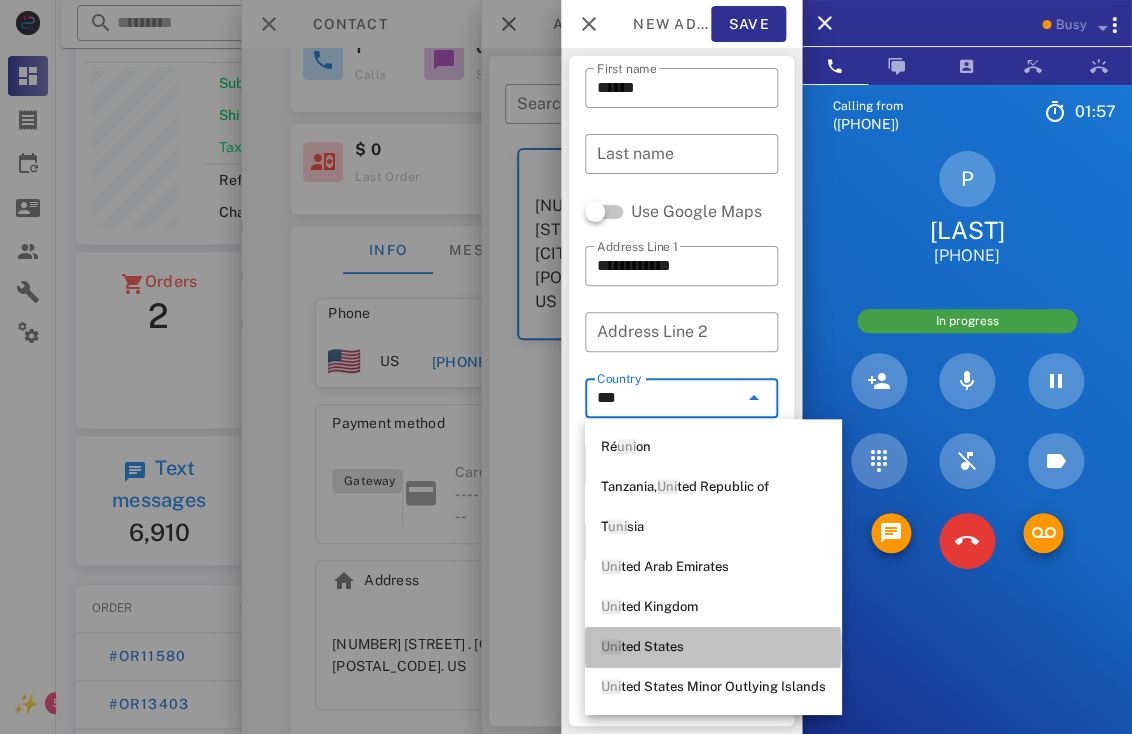 click on "Uni ted States" at bounding box center [713, 647] 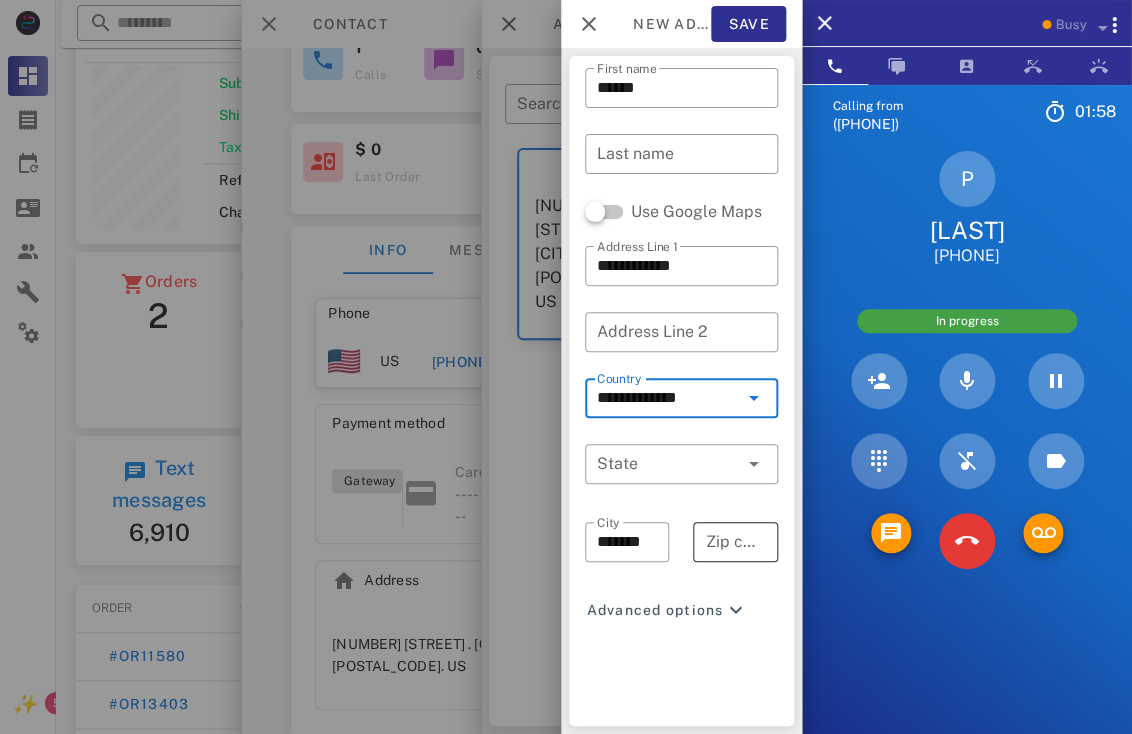 type on "**********" 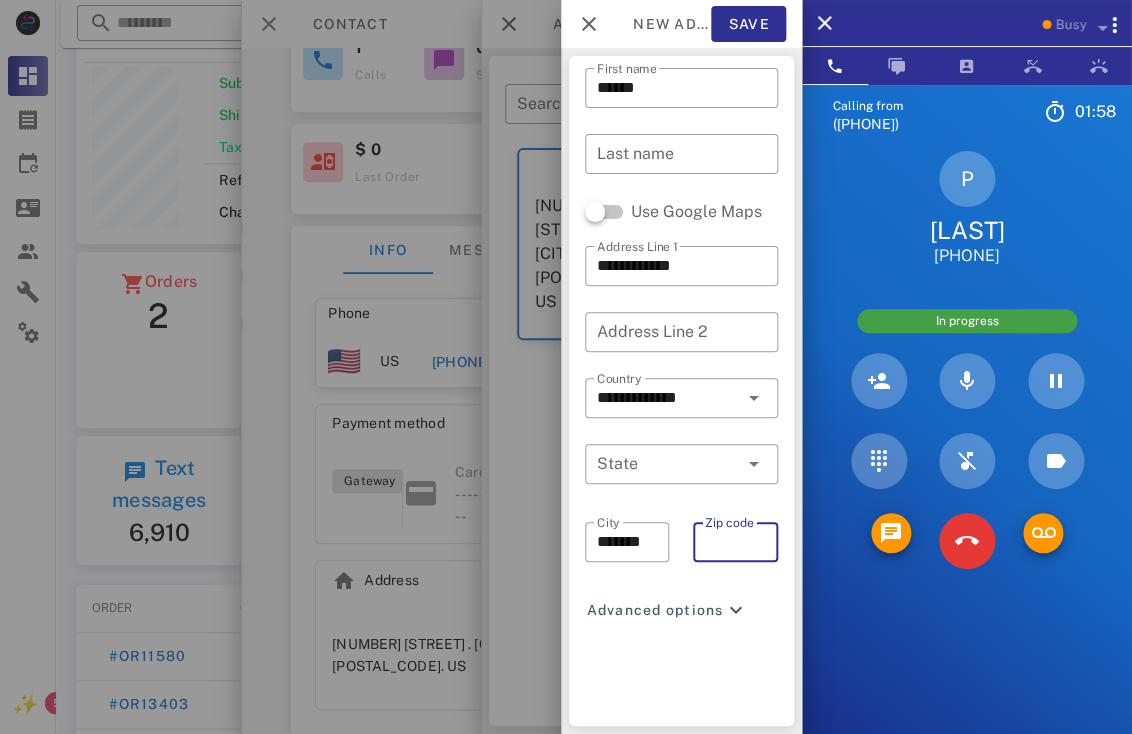 paste on "*****" 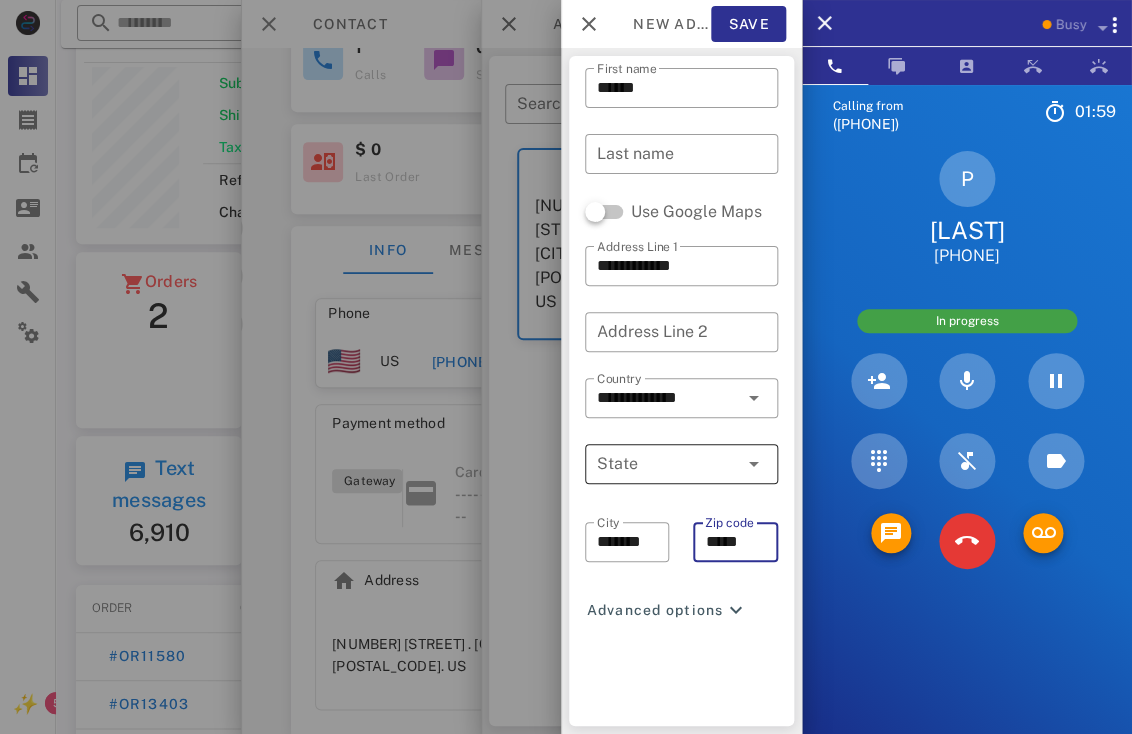 type on "*****" 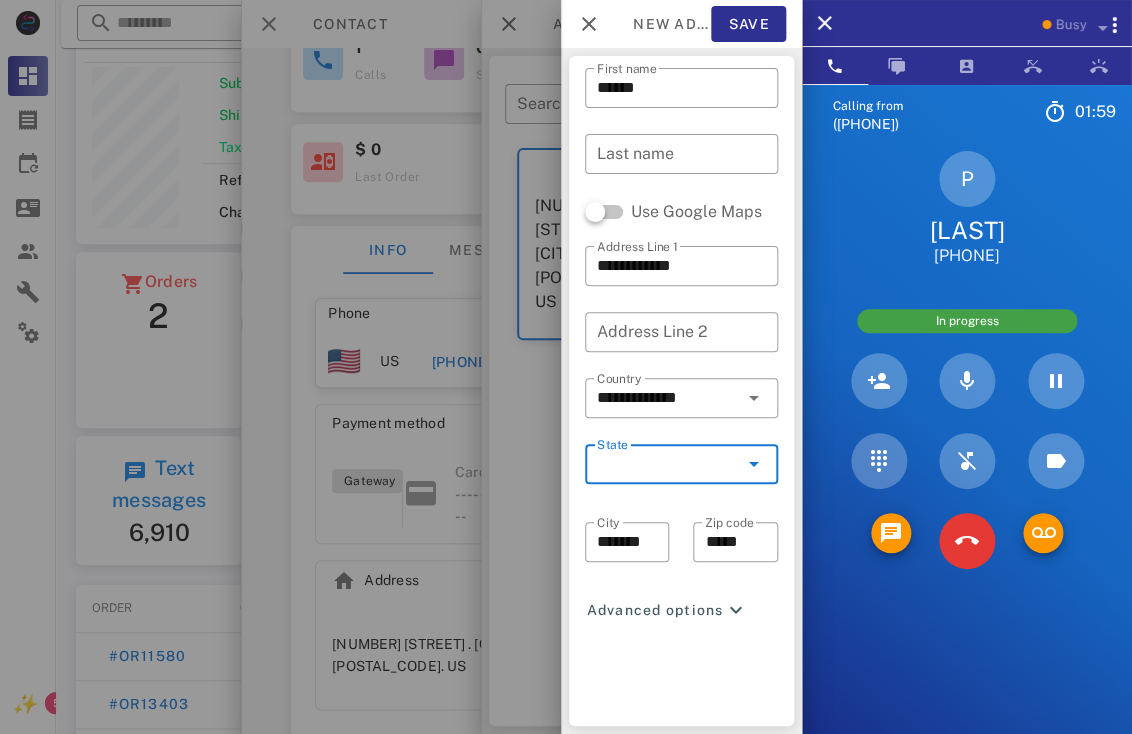 click on "State" at bounding box center [667, 464] 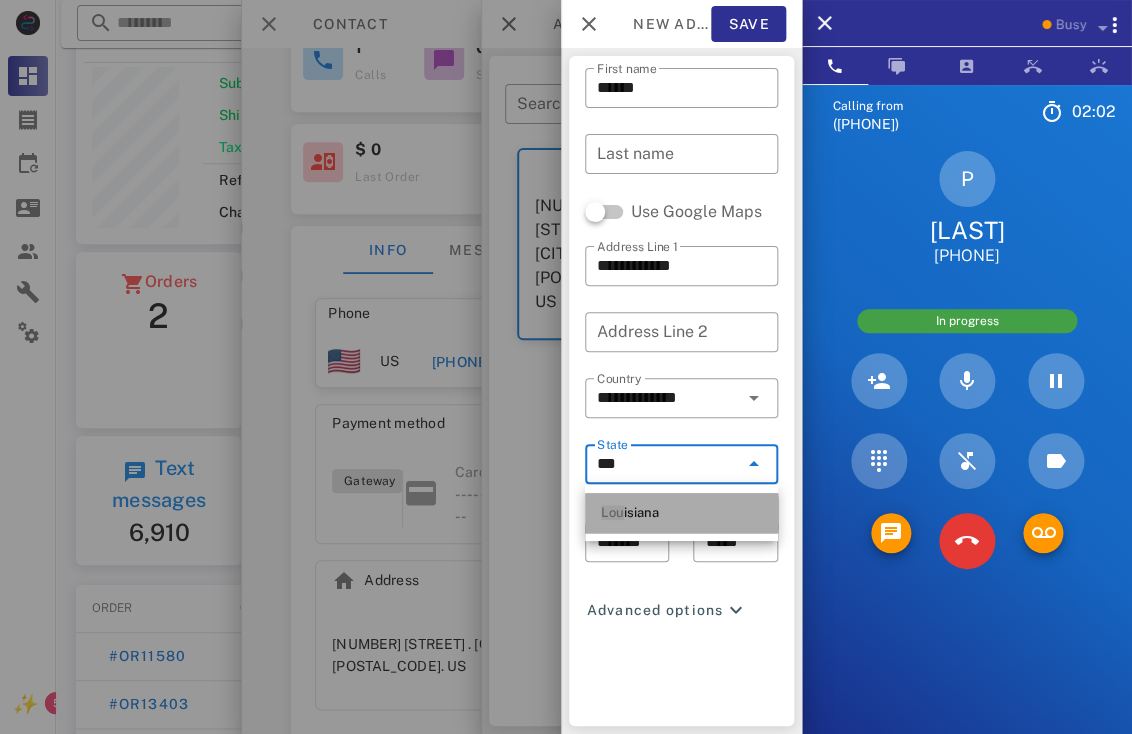 click on "[STATE]" at bounding box center (681, 513) 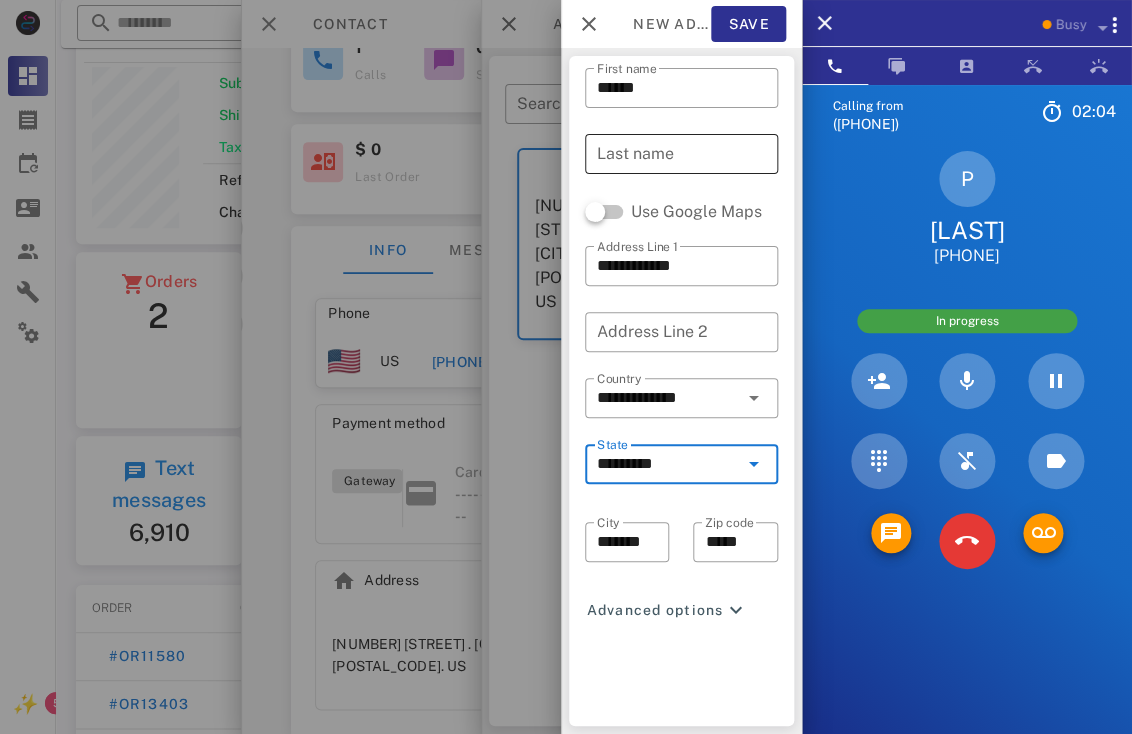 type on "*********" 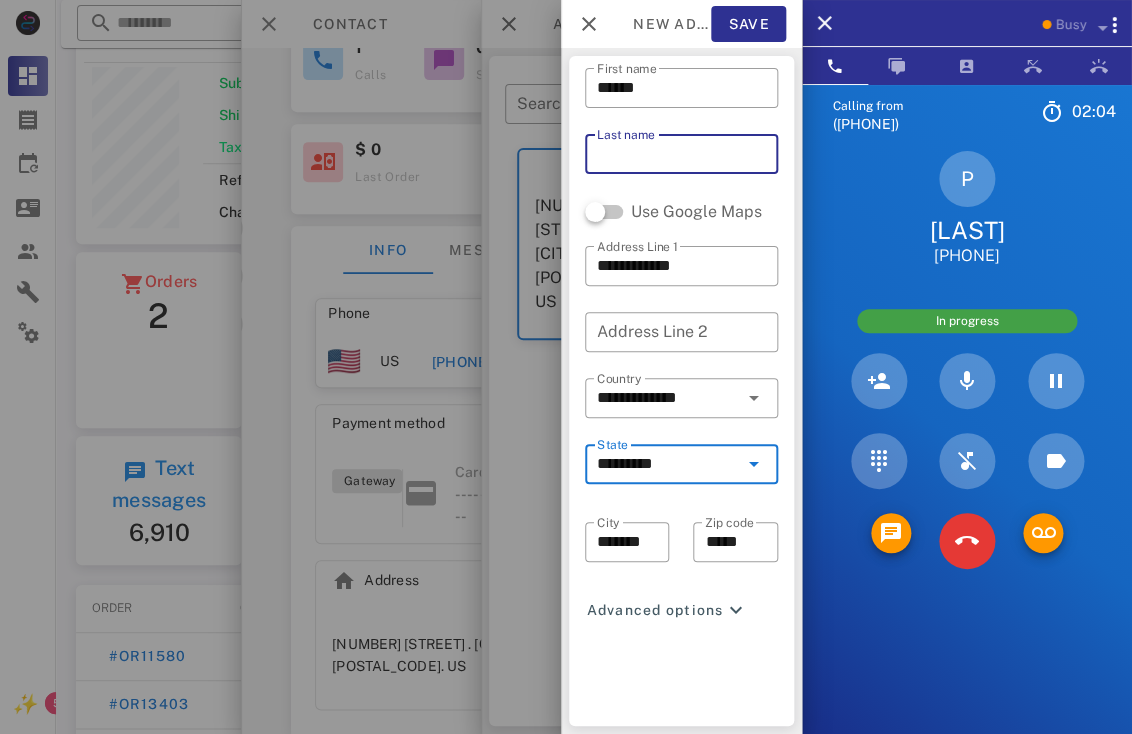 click on "Last name" at bounding box center [681, 154] 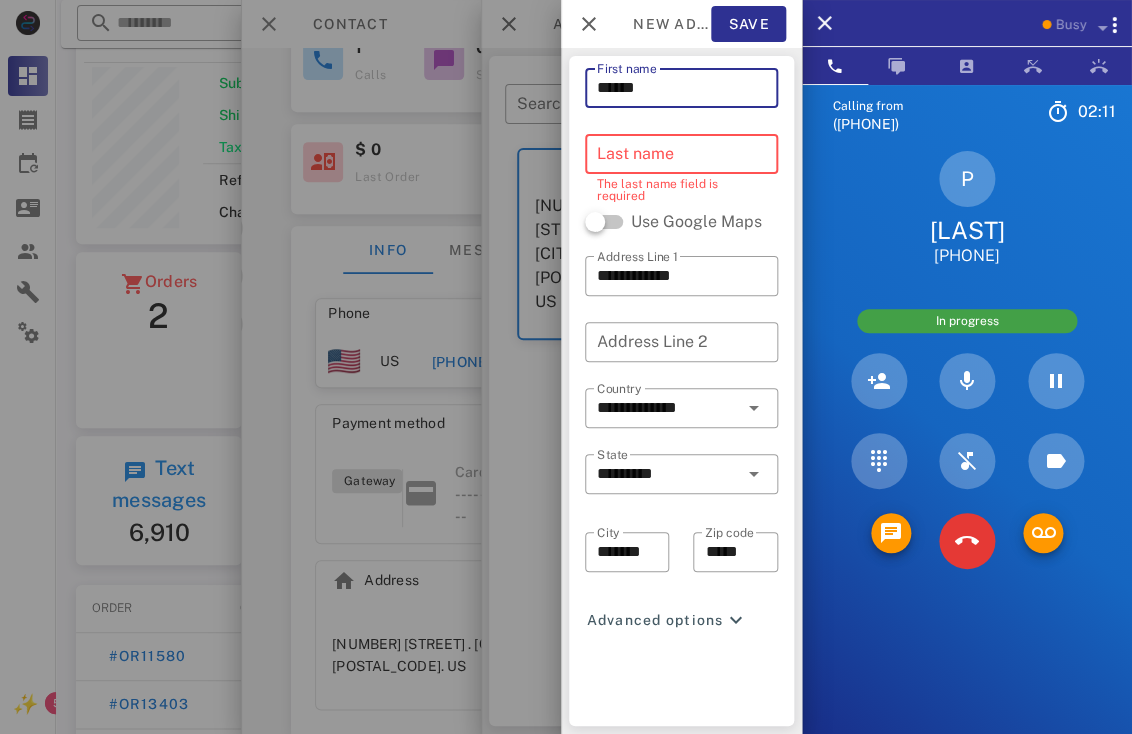 click on "******" at bounding box center (681, 88) 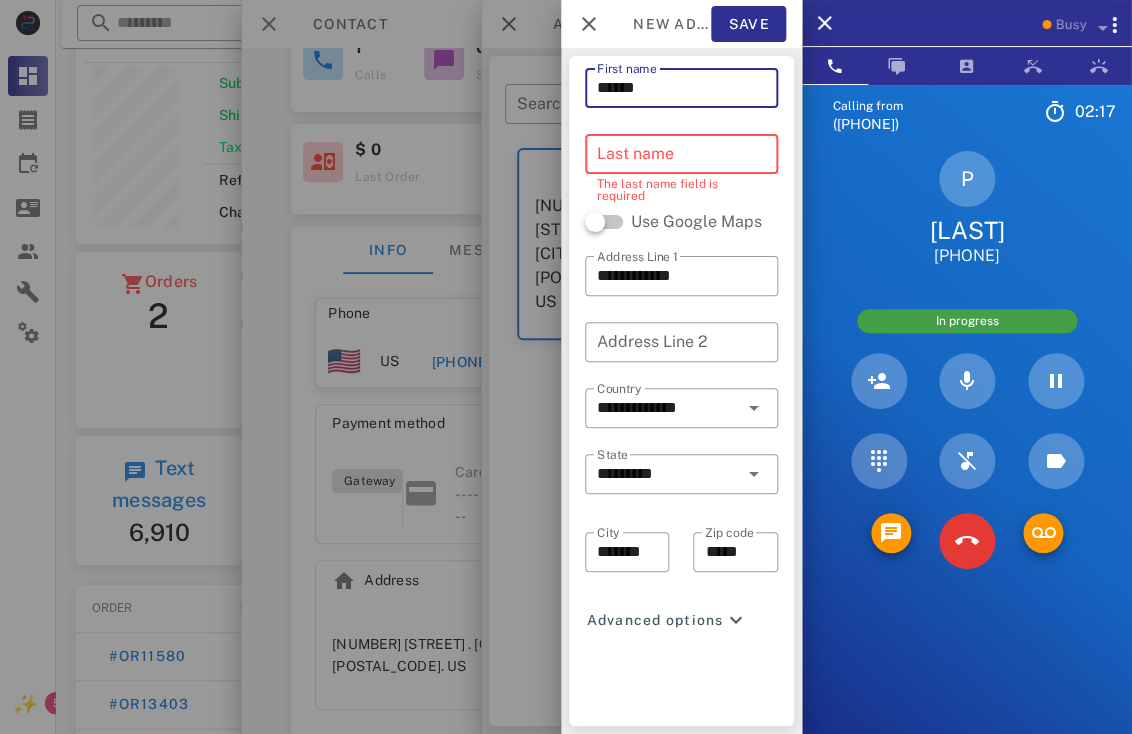 click on "Last name" at bounding box center [681, 154] 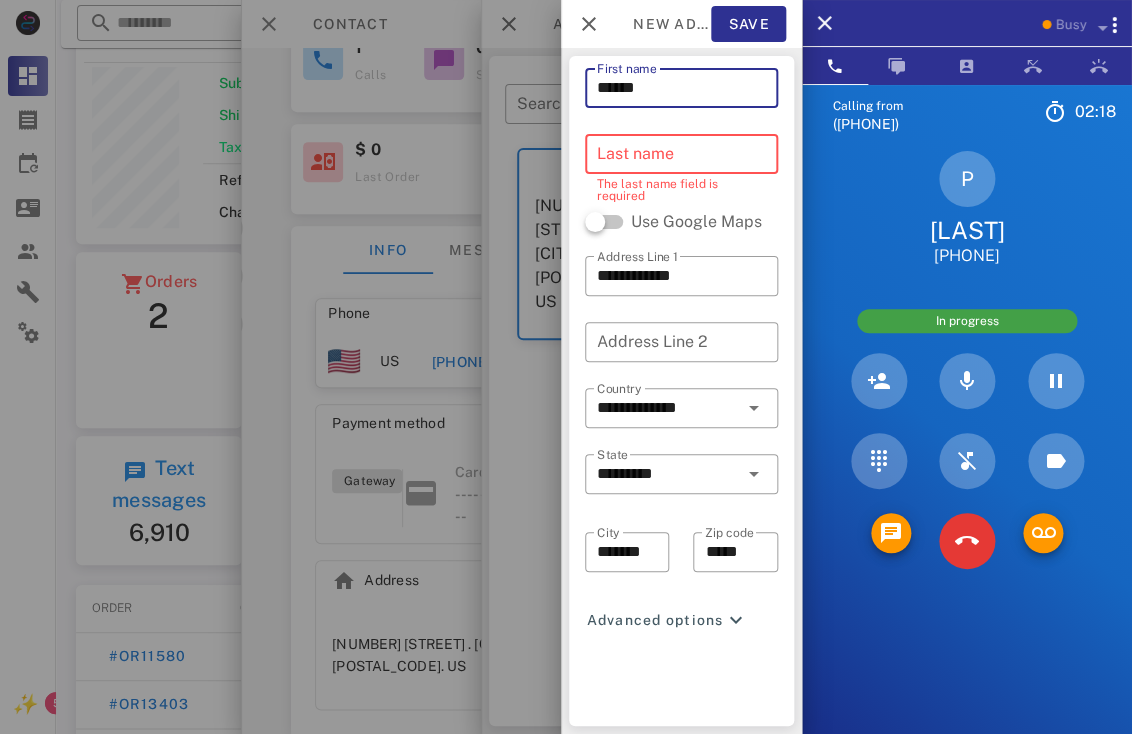 click on "******" at bounding box center [681, 88] 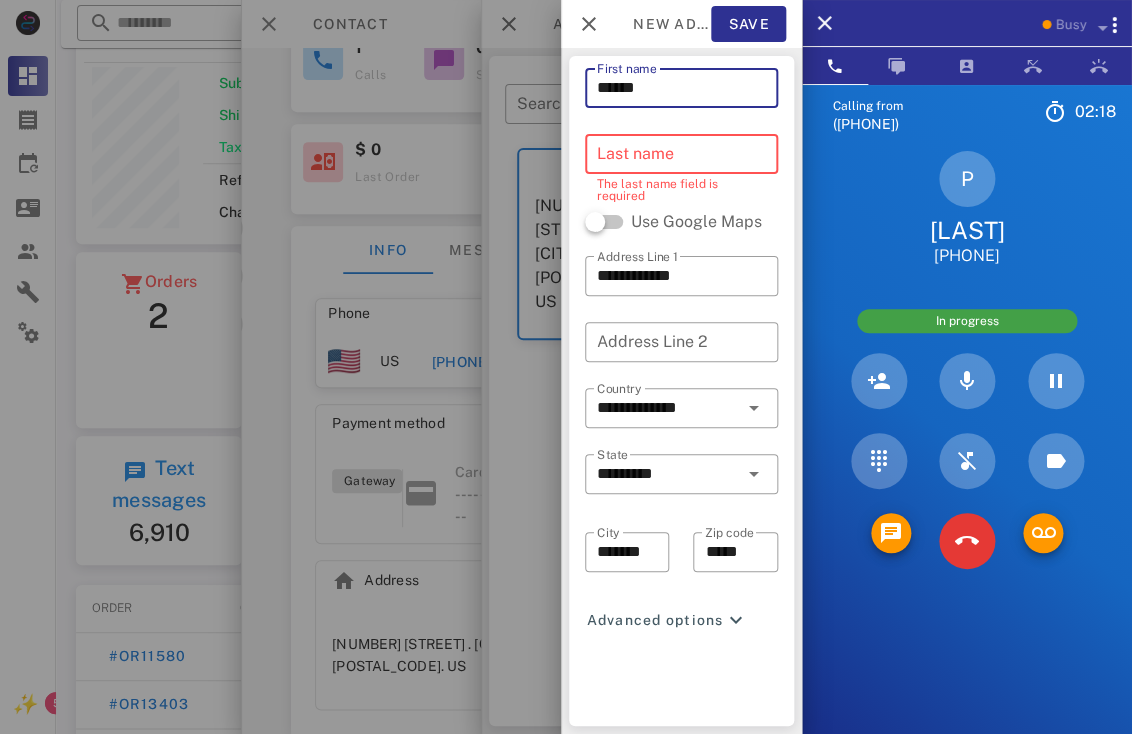 click on "******" at bounding box center (681, 88) 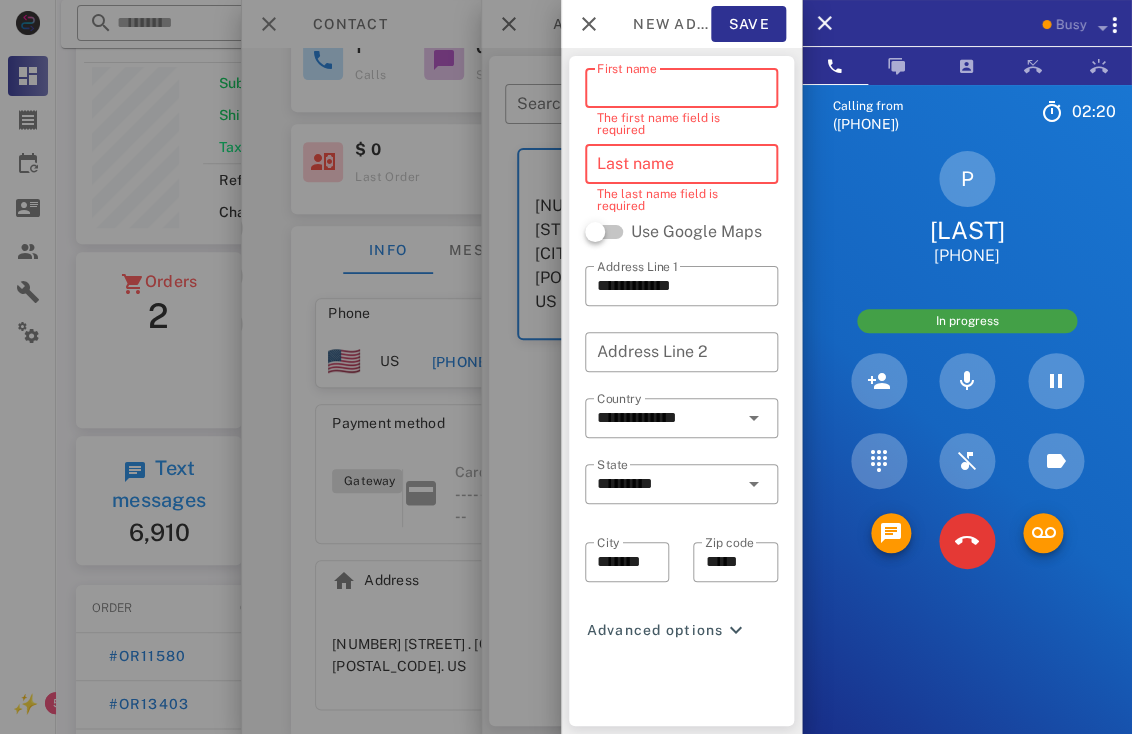 type 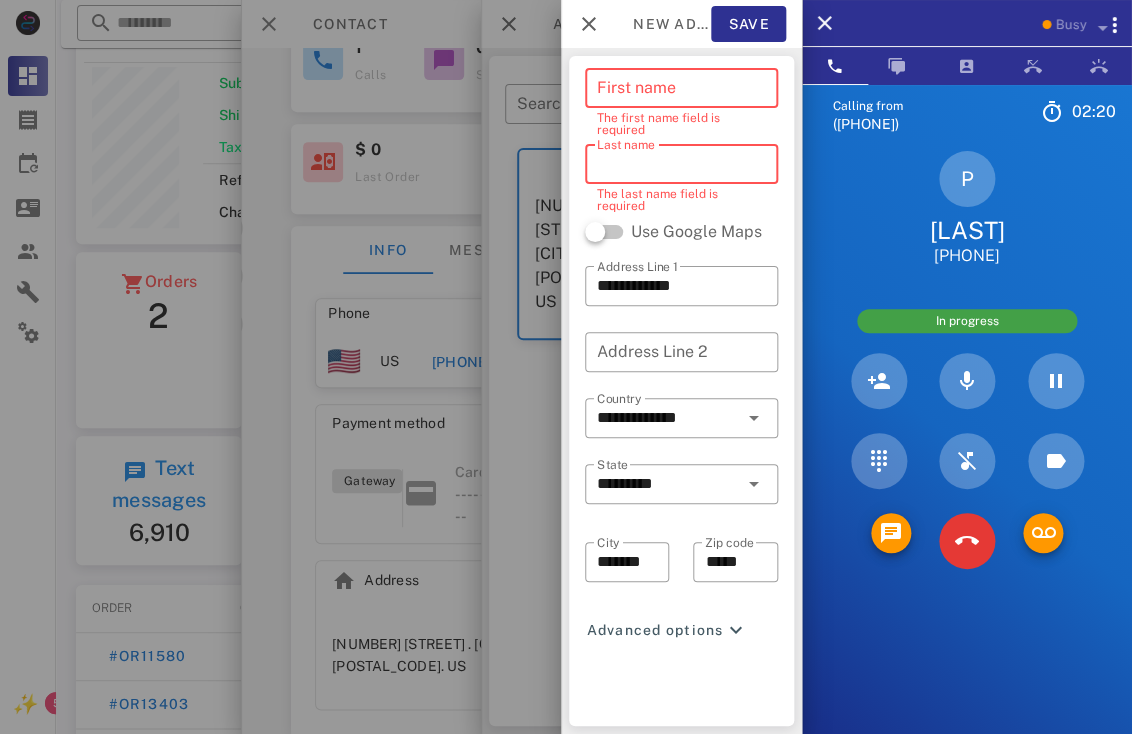 paste on "******" 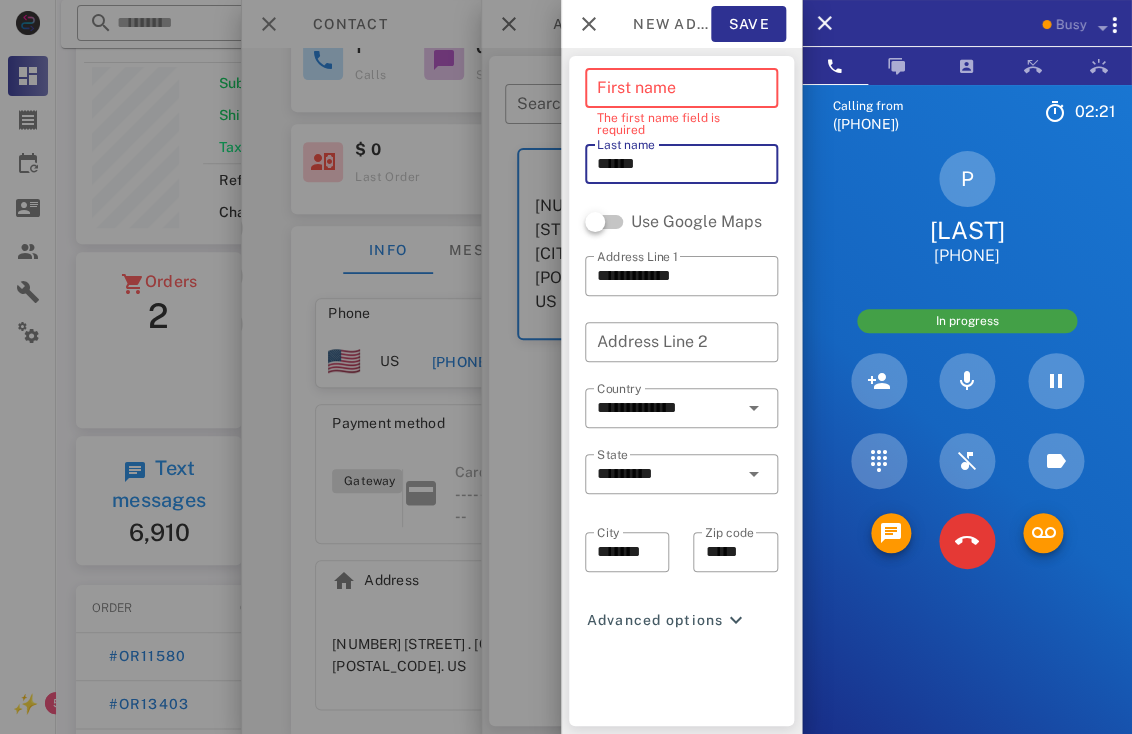 type on "******" 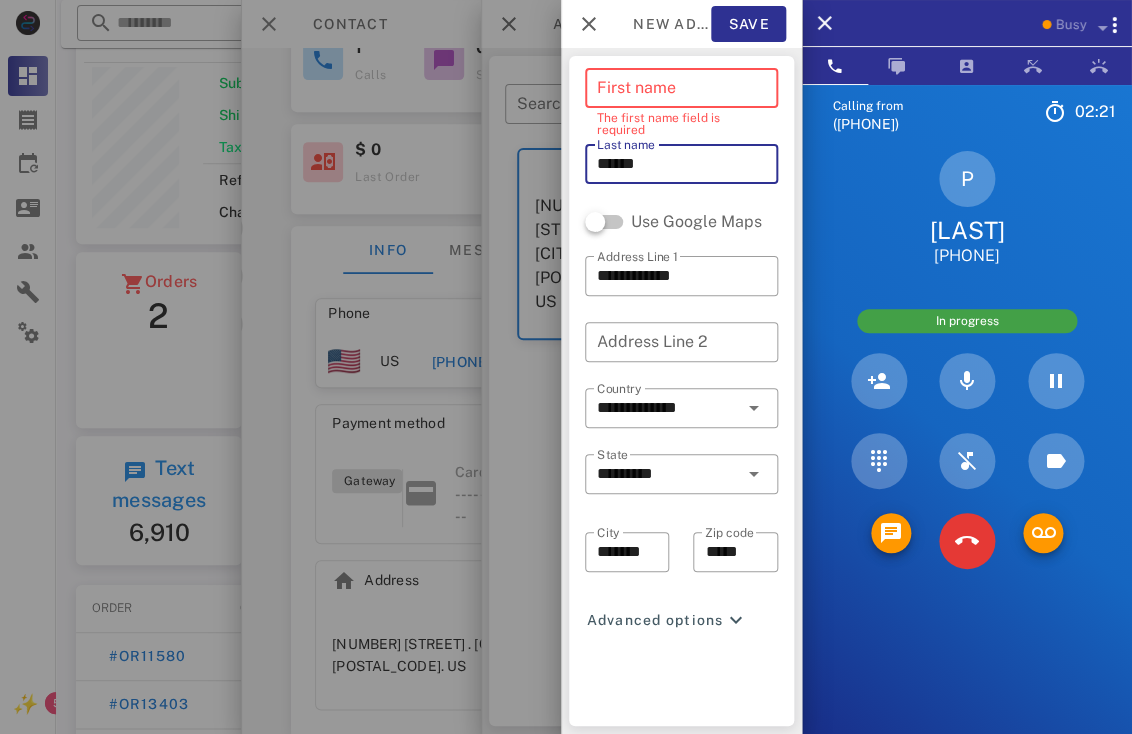click on "First name" at bounding box center (681, 88) 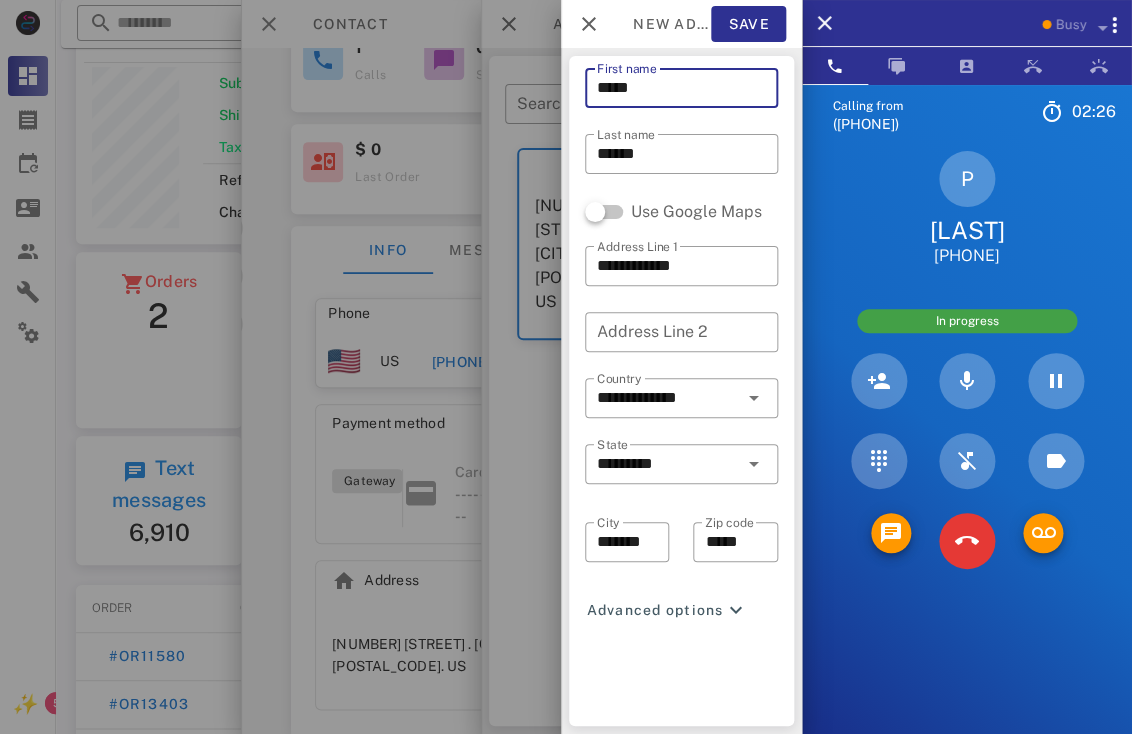 click on "*****" at bounding box center [681, 88] 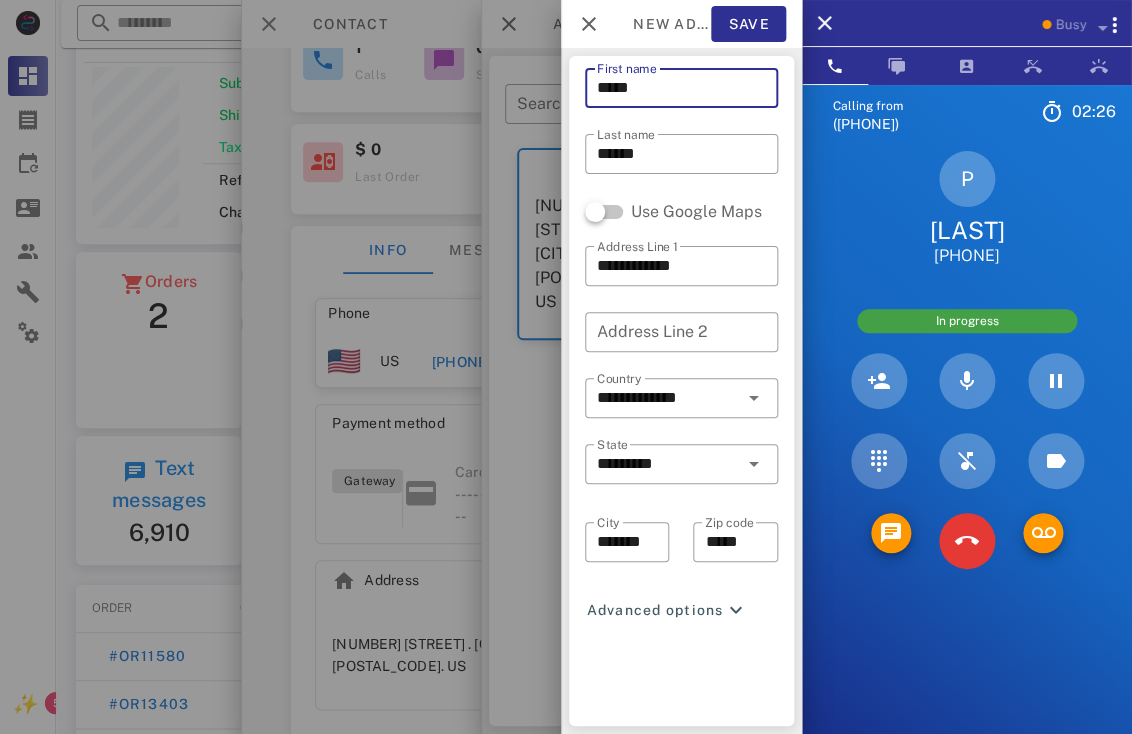 click on "*****" at bounding box center (681, 88) 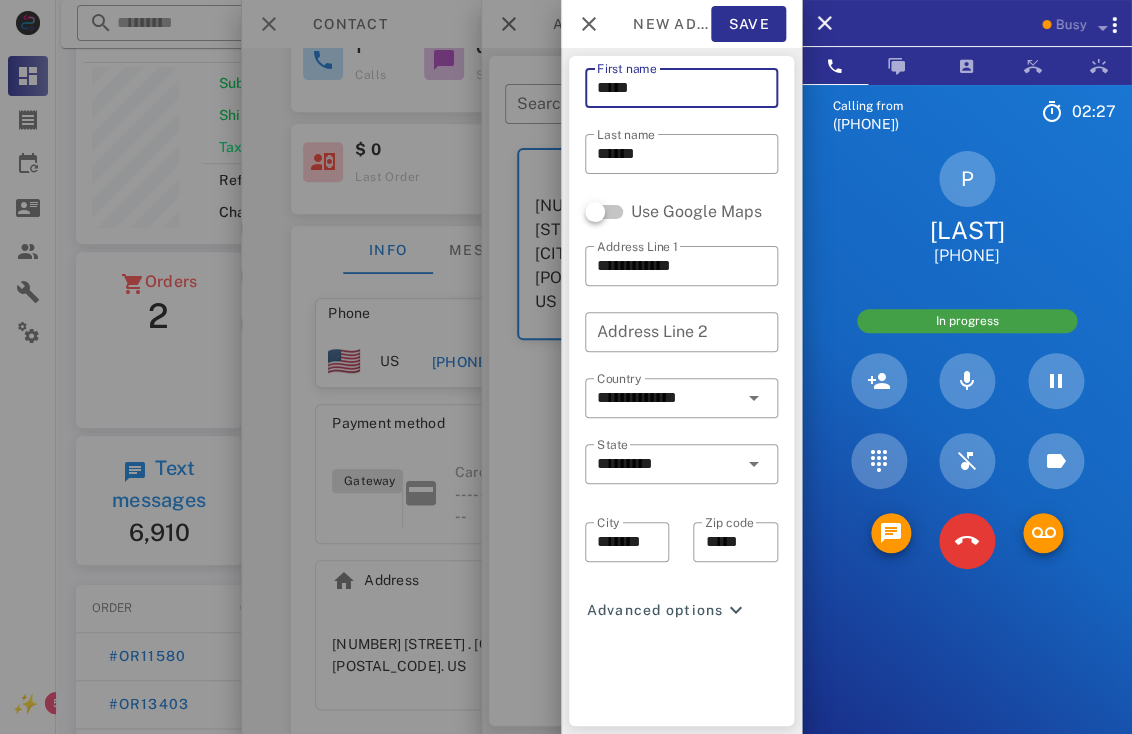 type on "*****" 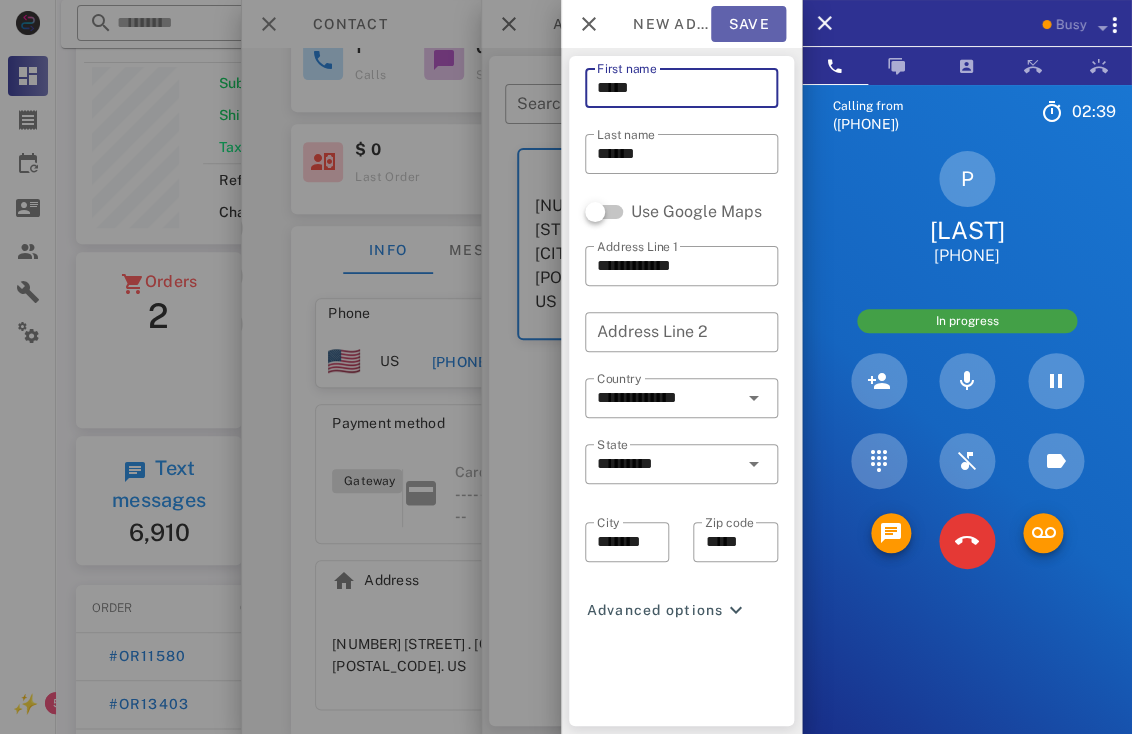 click on "Save" at bounding box center (749, 24) 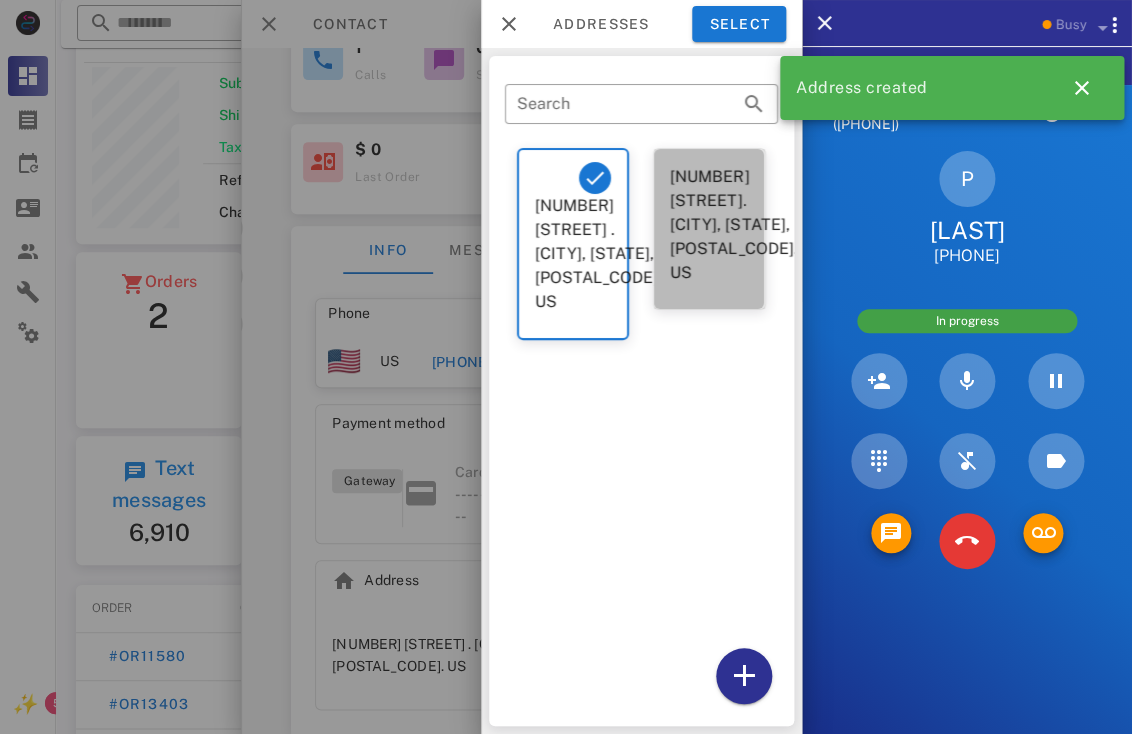 click on "[NUMBER] [STREET].
[CITY], [STATE], [POSTAL_CODE].
US" at bounding box center [710, 225] 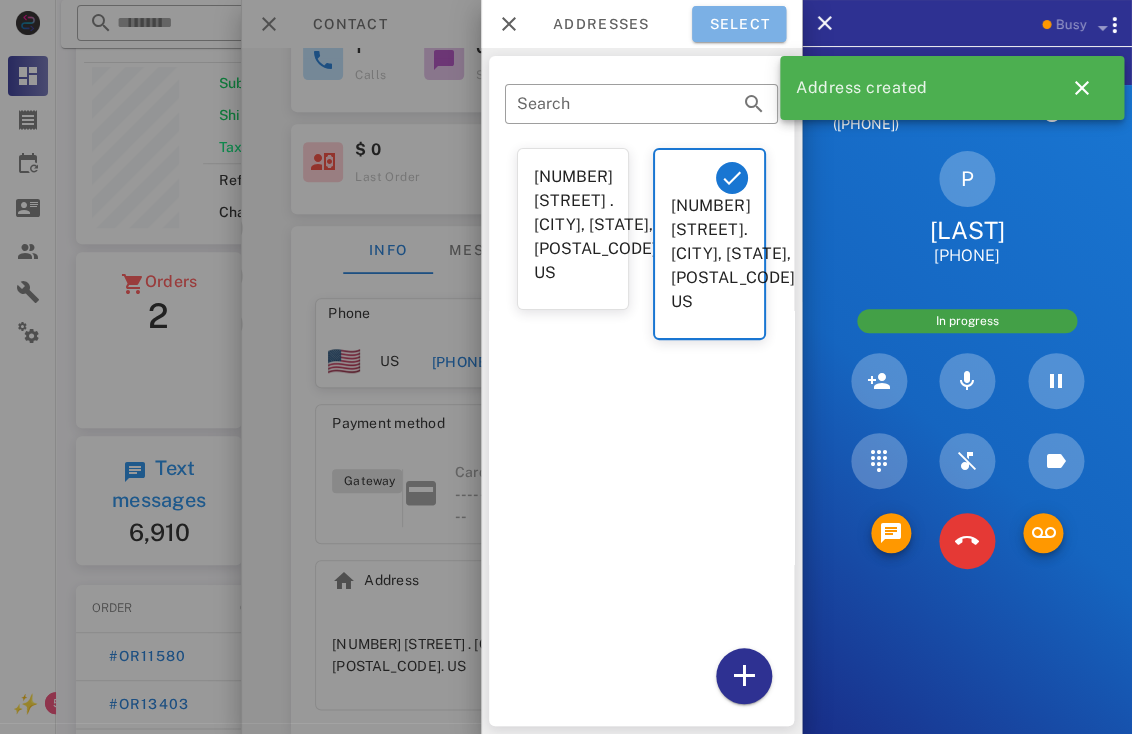 click on "Select" at bounding box center (739, 24) 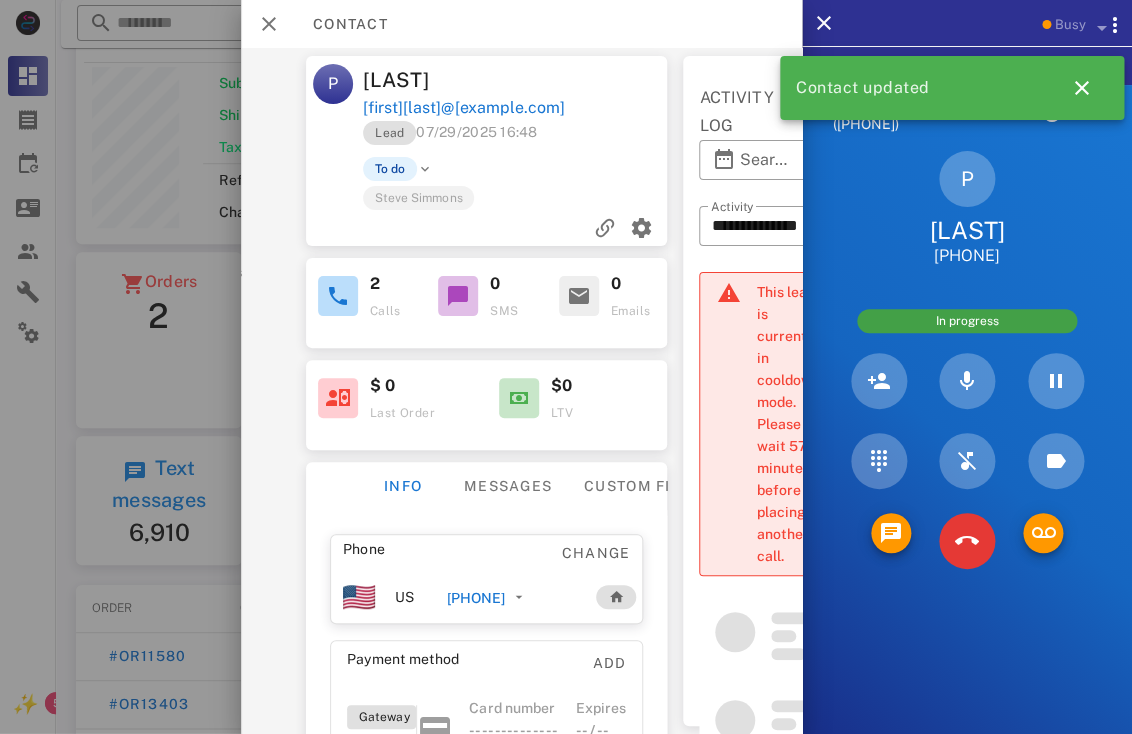 scroll, scrollTop: 0, scrollLeft: 165, axis: horizontal 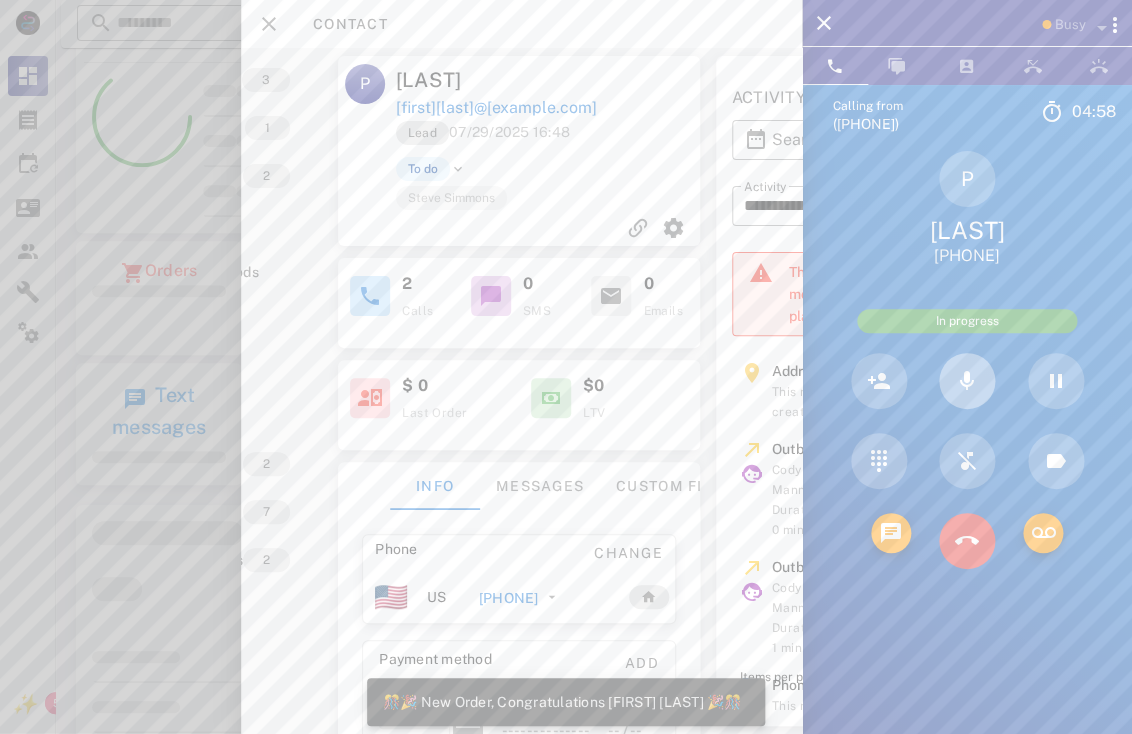 click at bounding box center (967, 381) 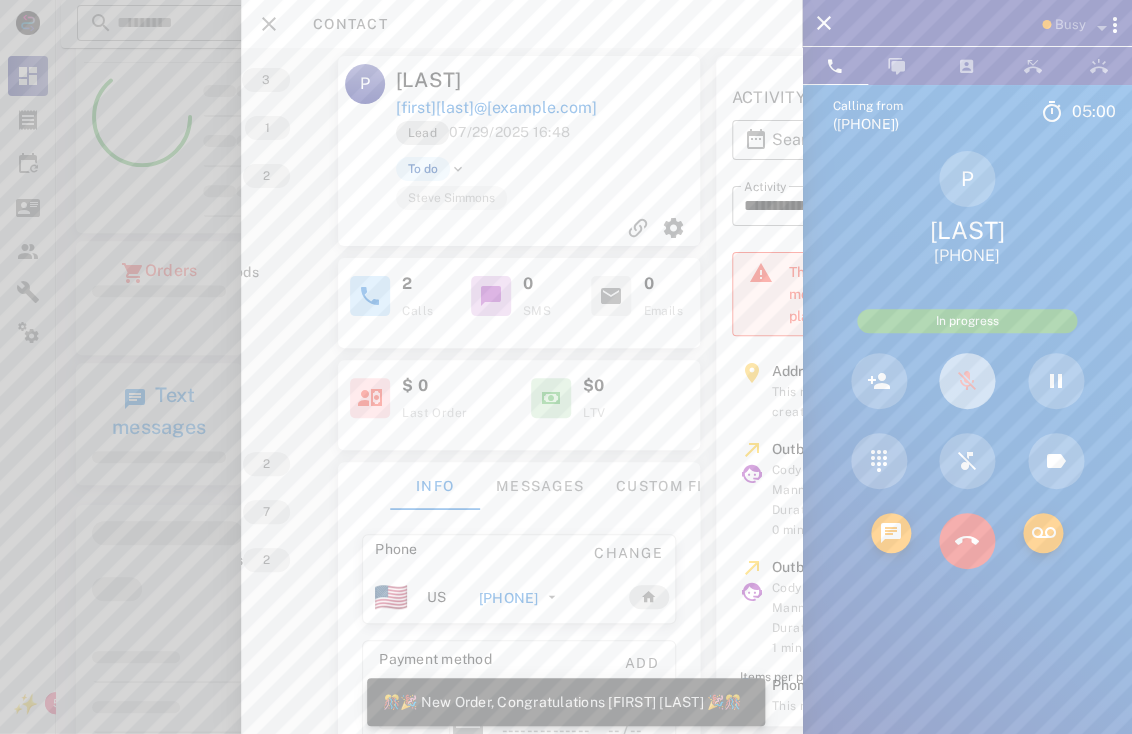 click at bounding box center [967, 381] 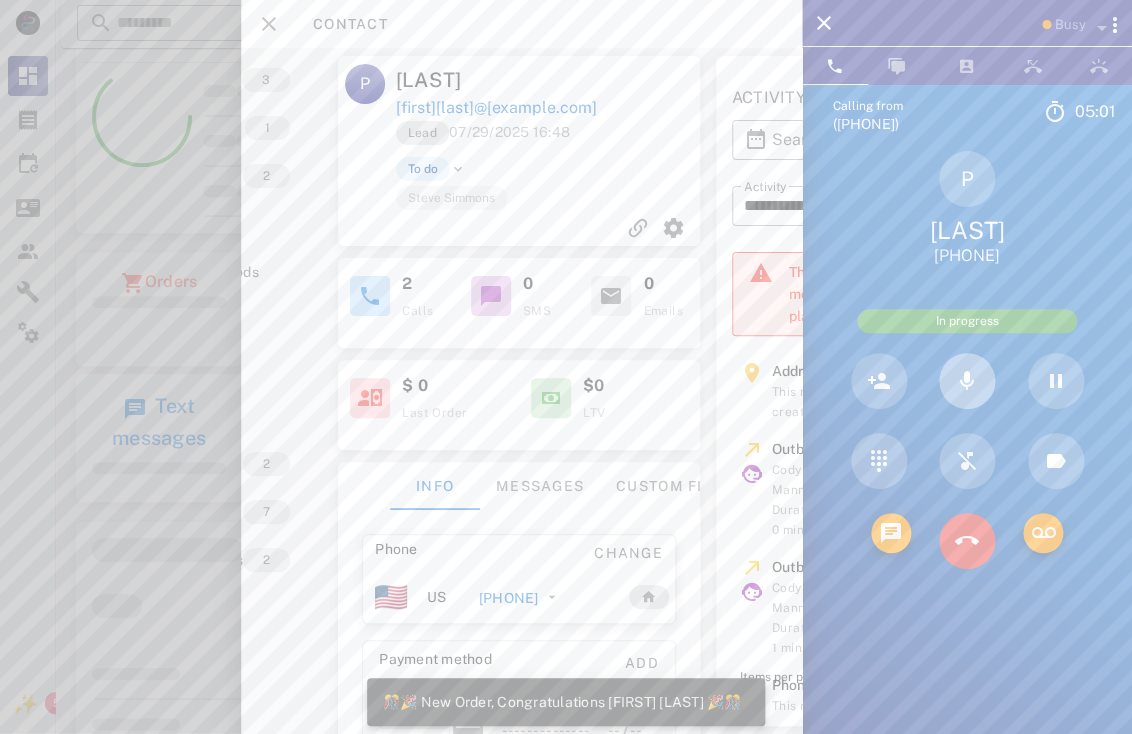 scroll, scrollTop: 999770, scrollLeft: 999660, axis: both 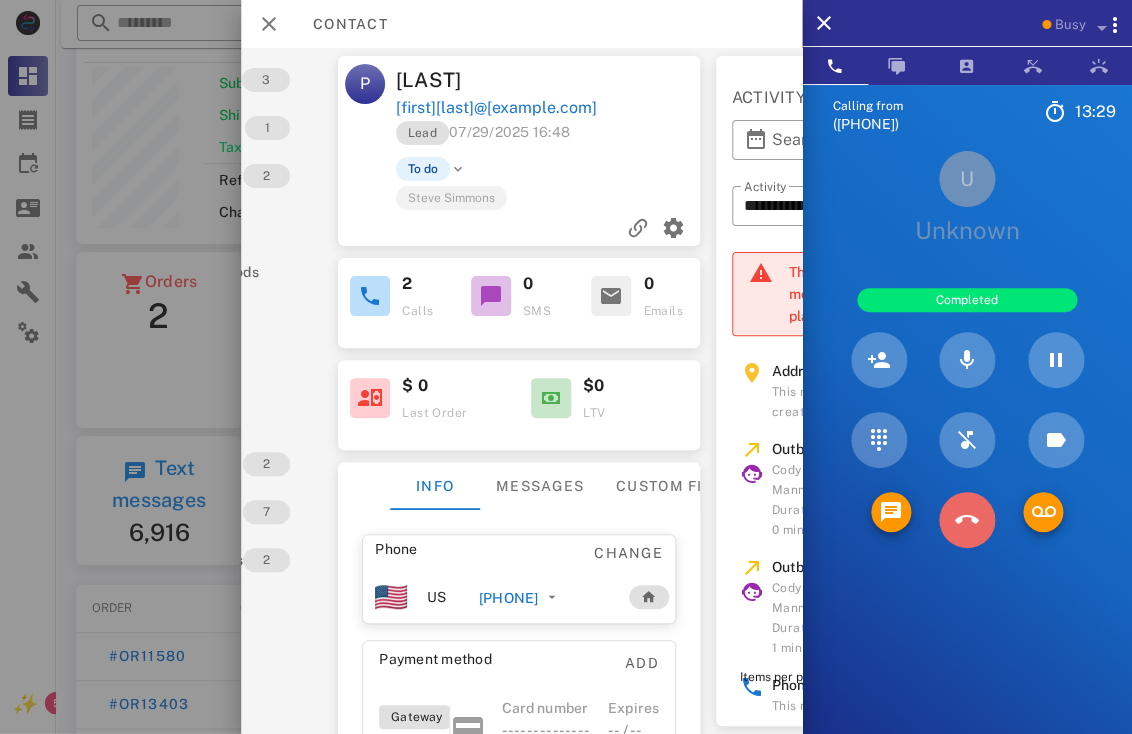 click at bounding box center [967, 520] 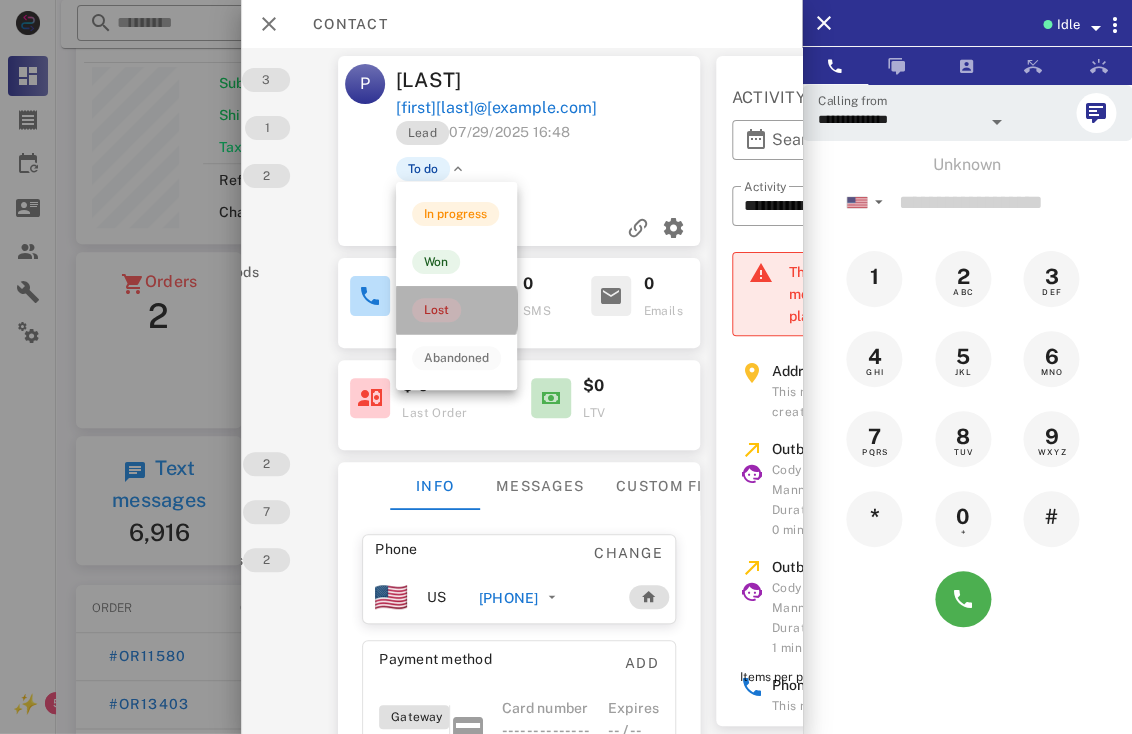 click on "Lost" at bounding box center (436, 310) 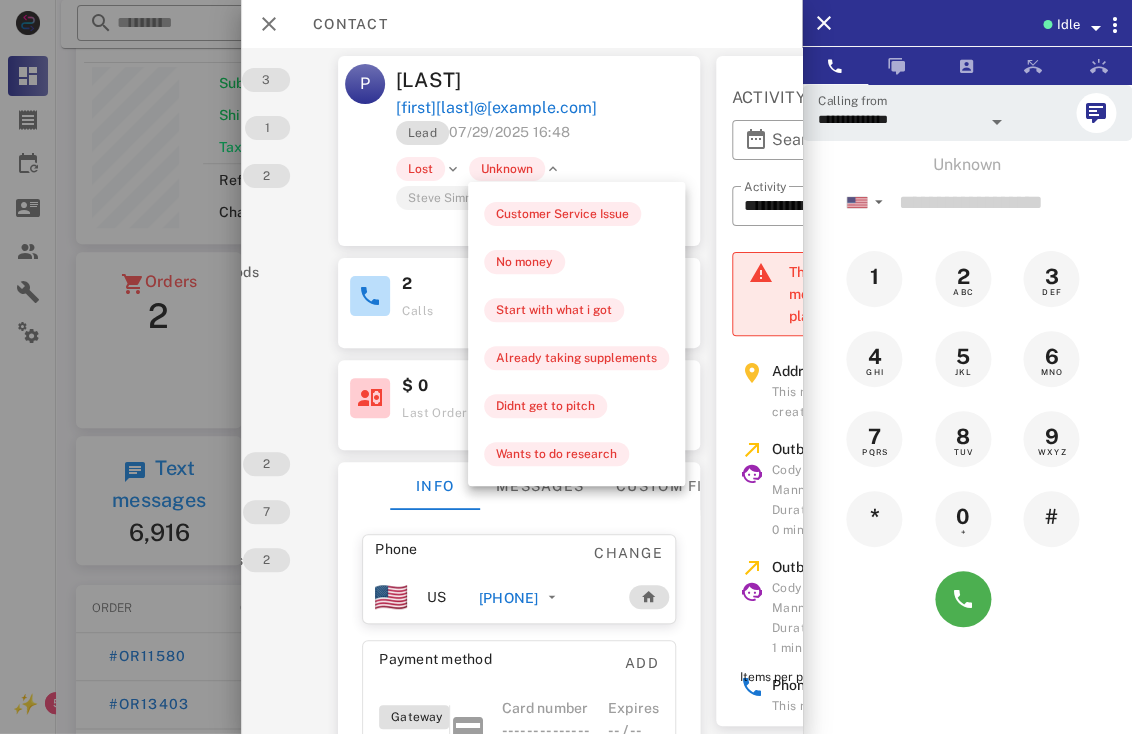 click at bounding box center [552, 169] 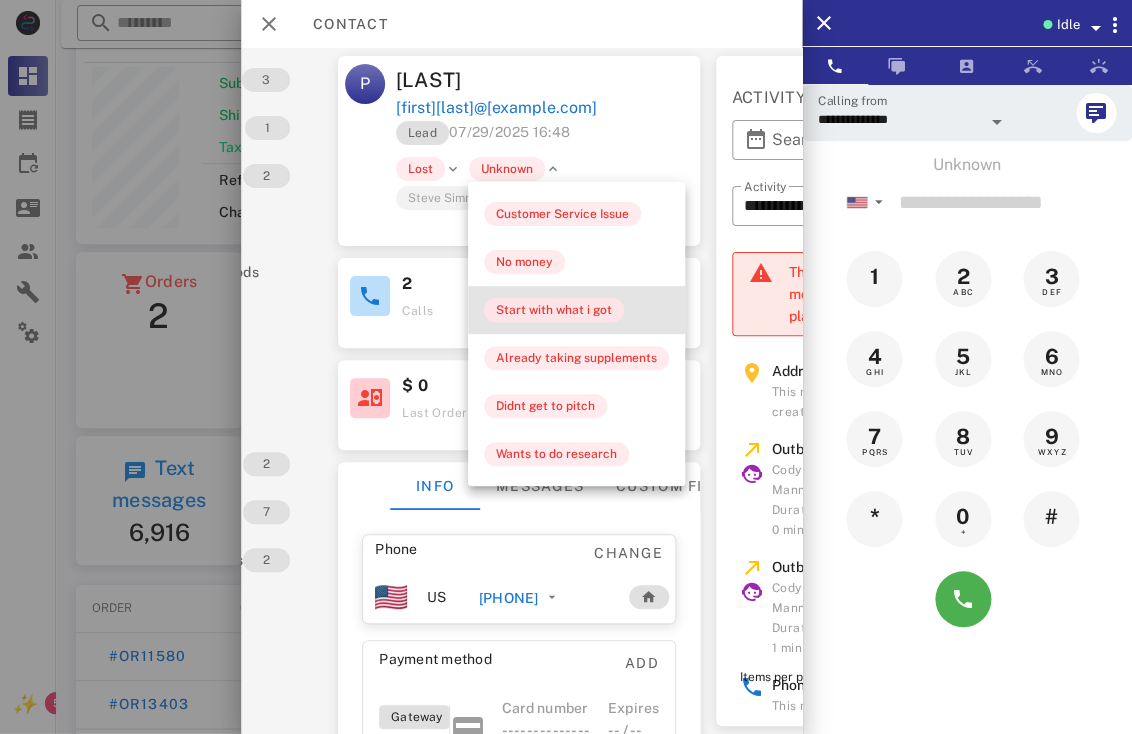 click on "Start with what i got" at bounding box center [554, 310] 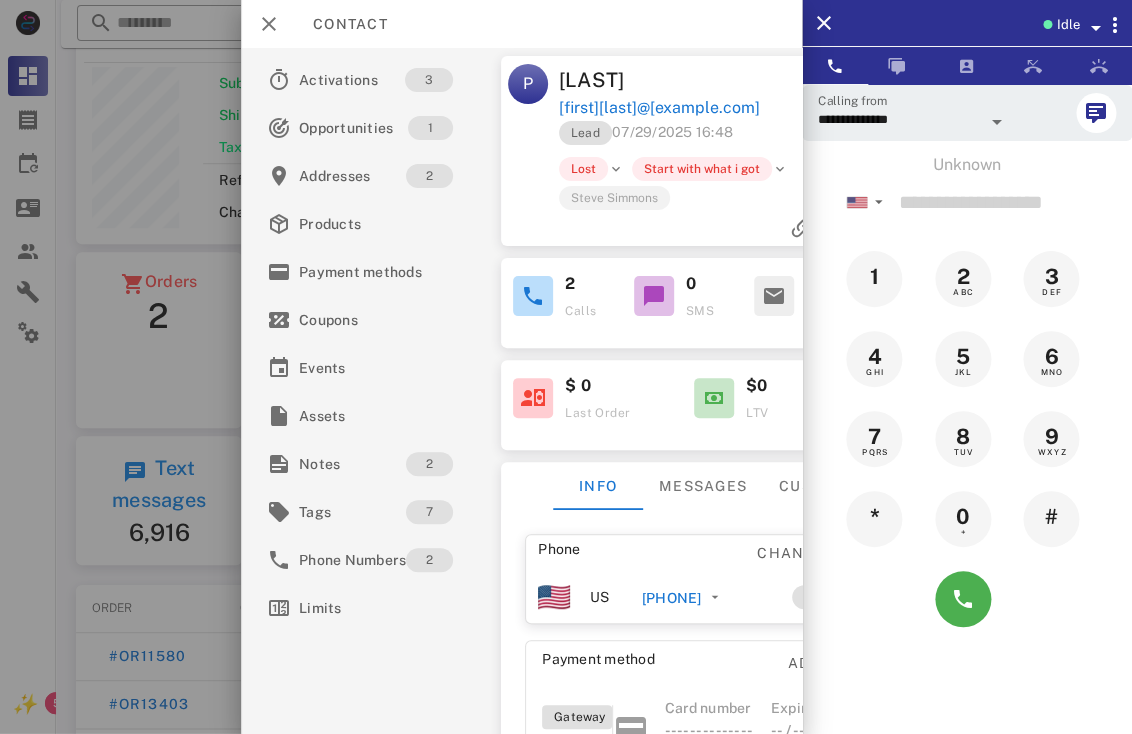 scroll, scrollTop: 0, scrollLeft: 0, axis: both 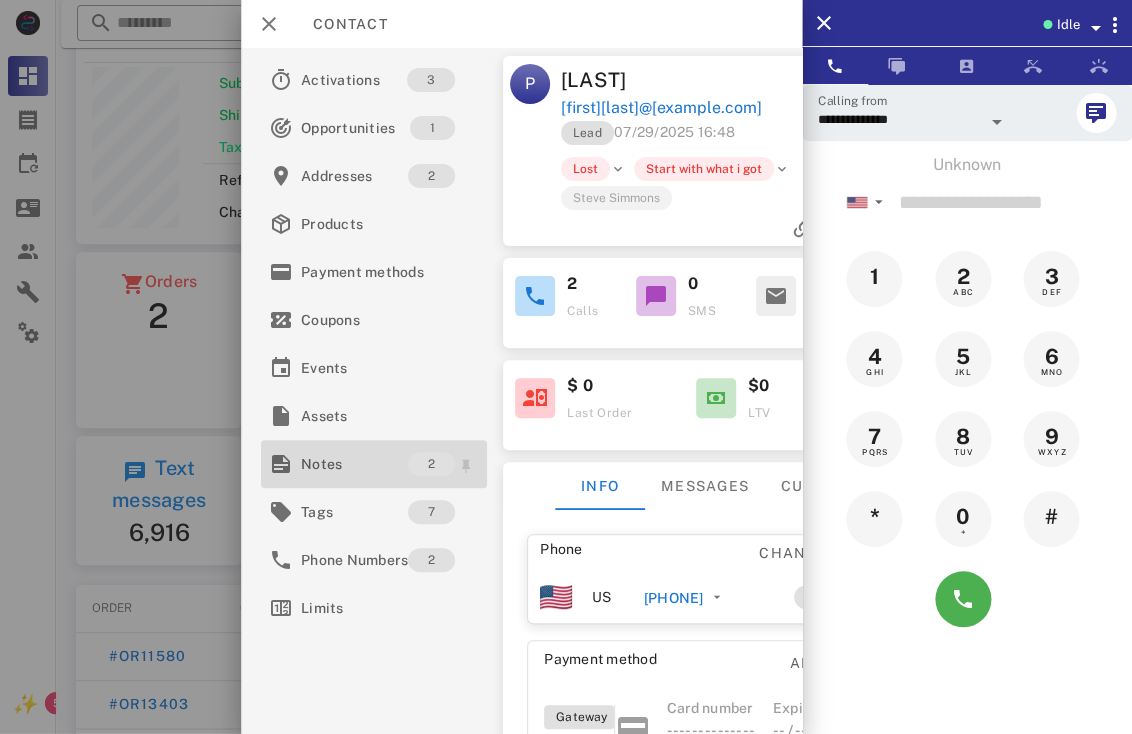 click on "Notes" at bounding box center [354, 464] 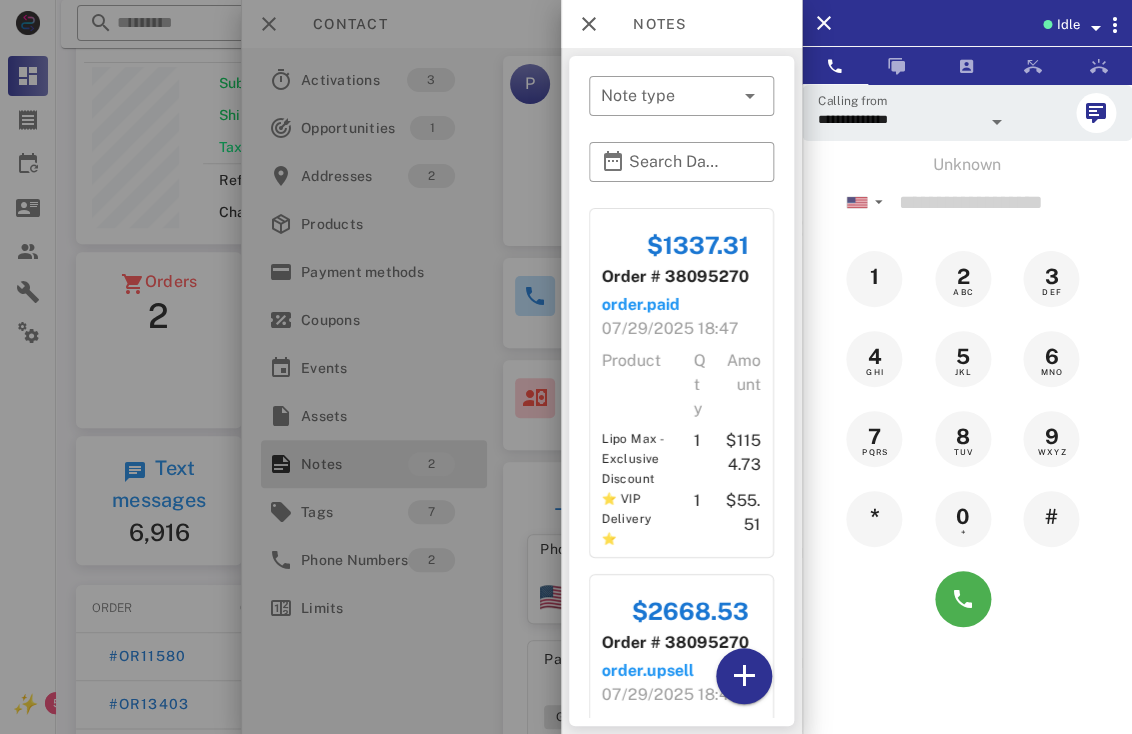 scroll, scrollTop: 291, scrollLeft: 0, axis: vertical 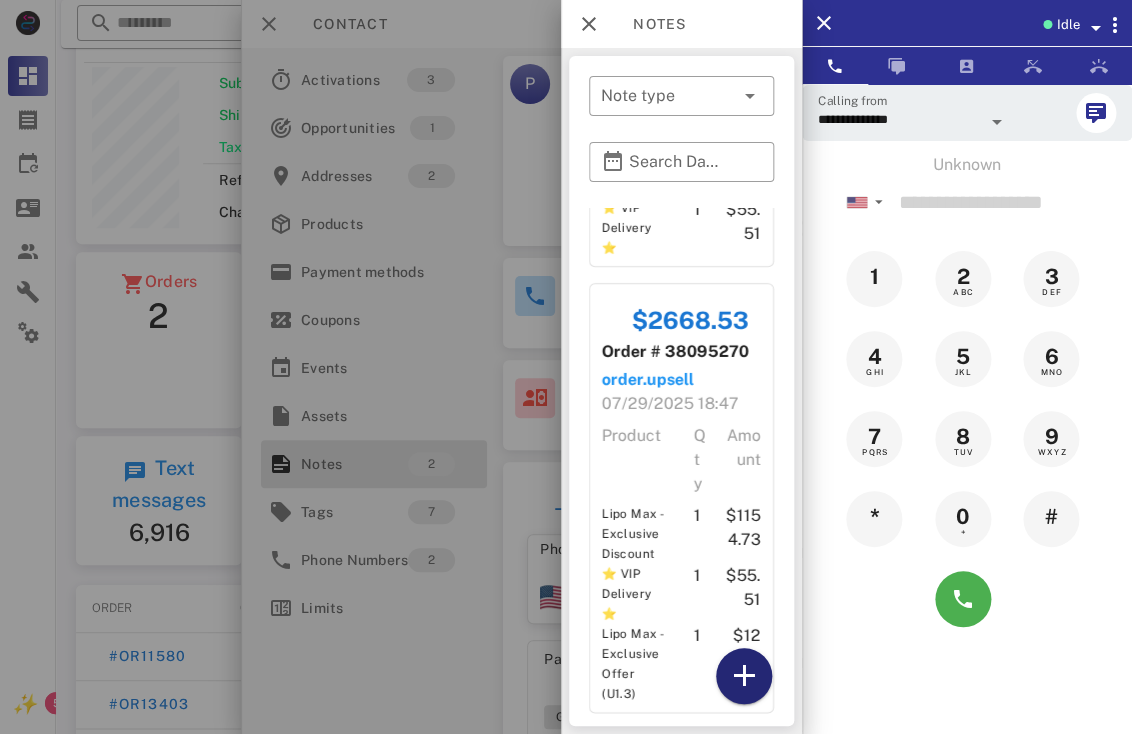 click at bounding box center [744, 676] 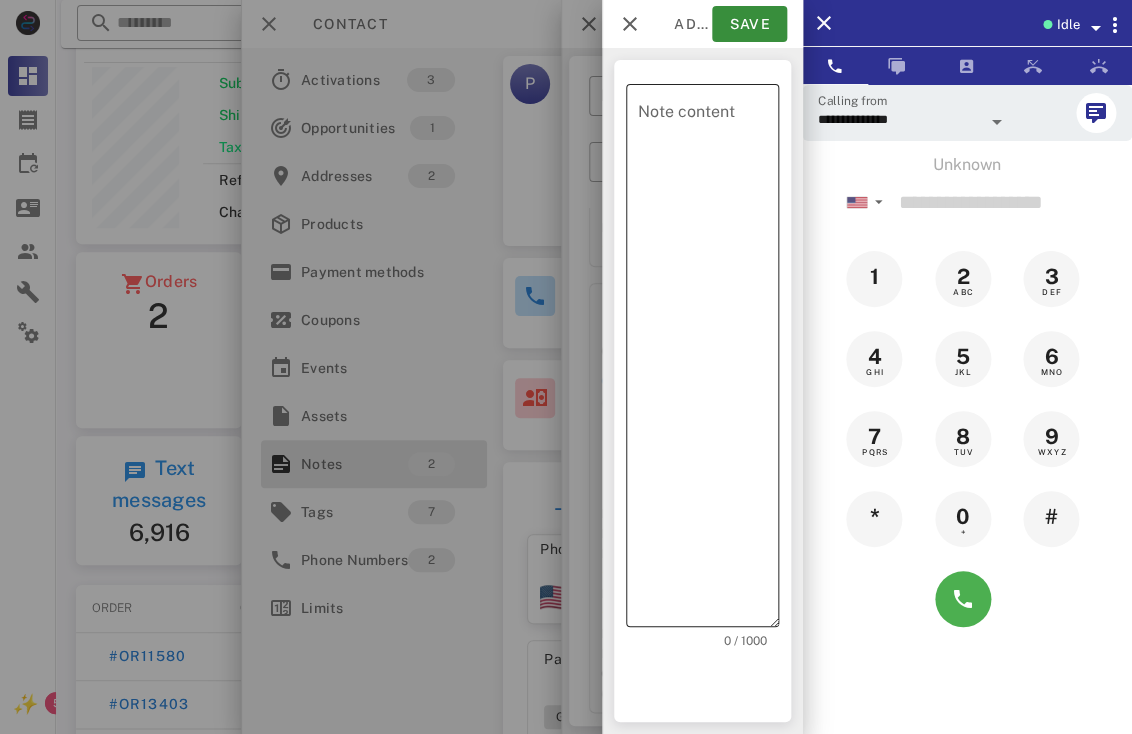 click on "Note content" at bounding box center [708, 360] 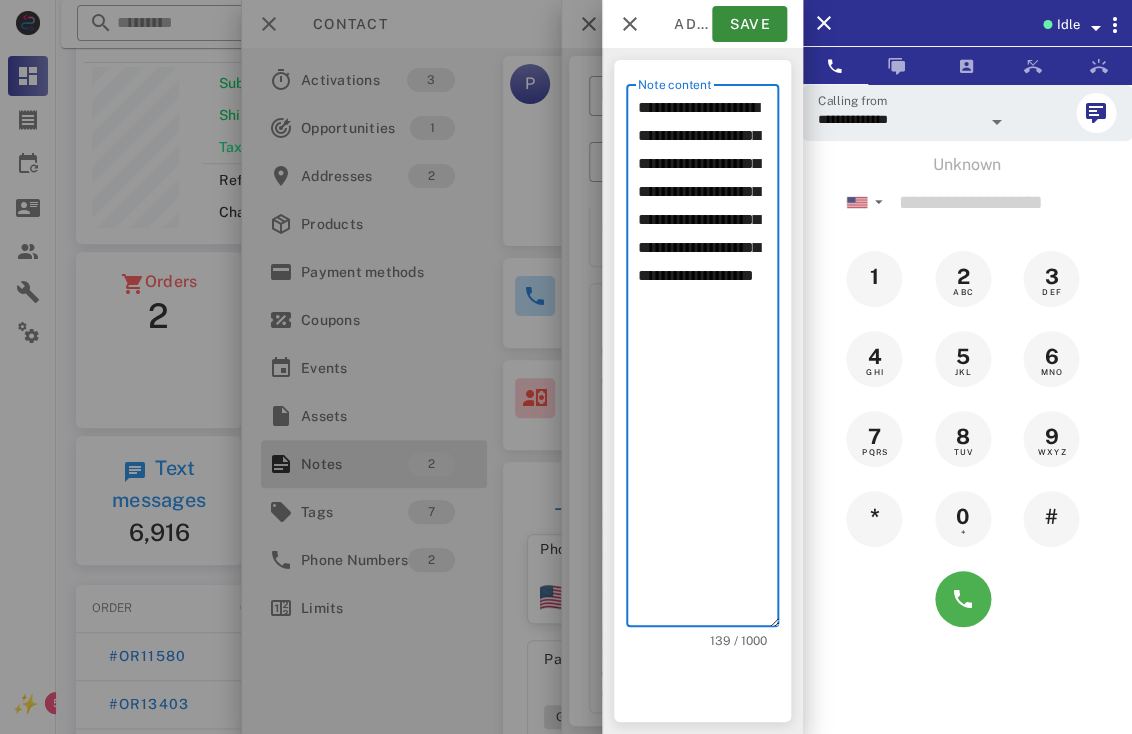 click on "**********" at bounding box center [708, 360] 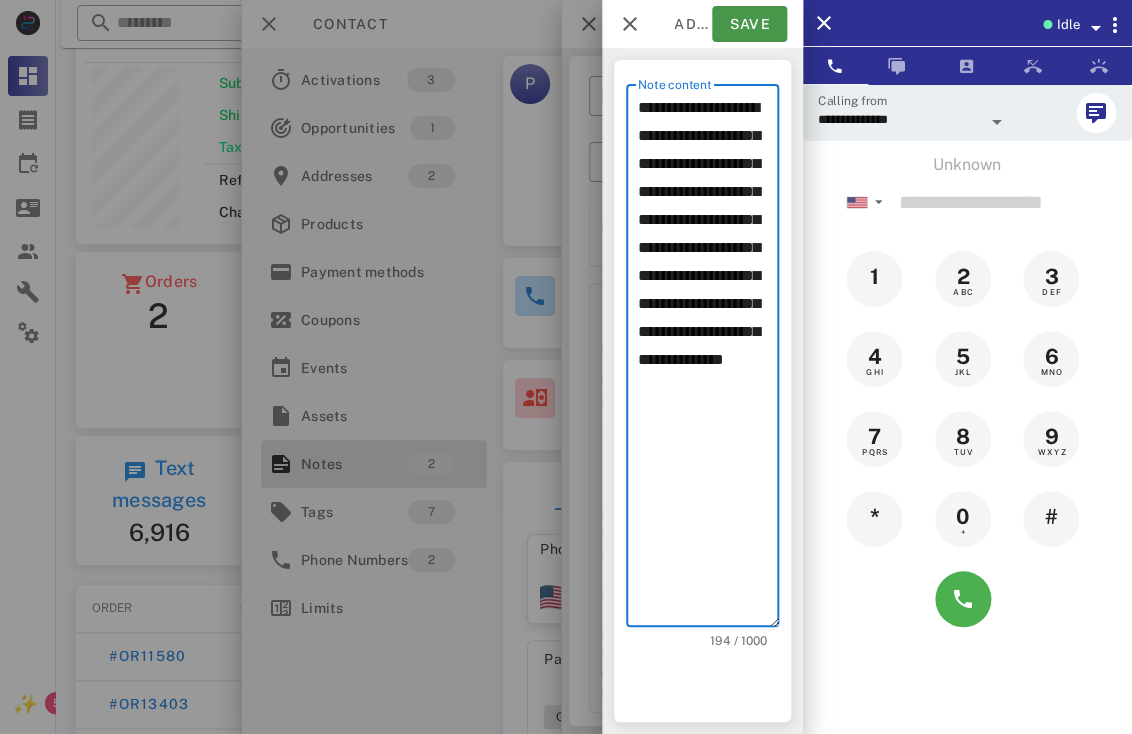 type on "**********" 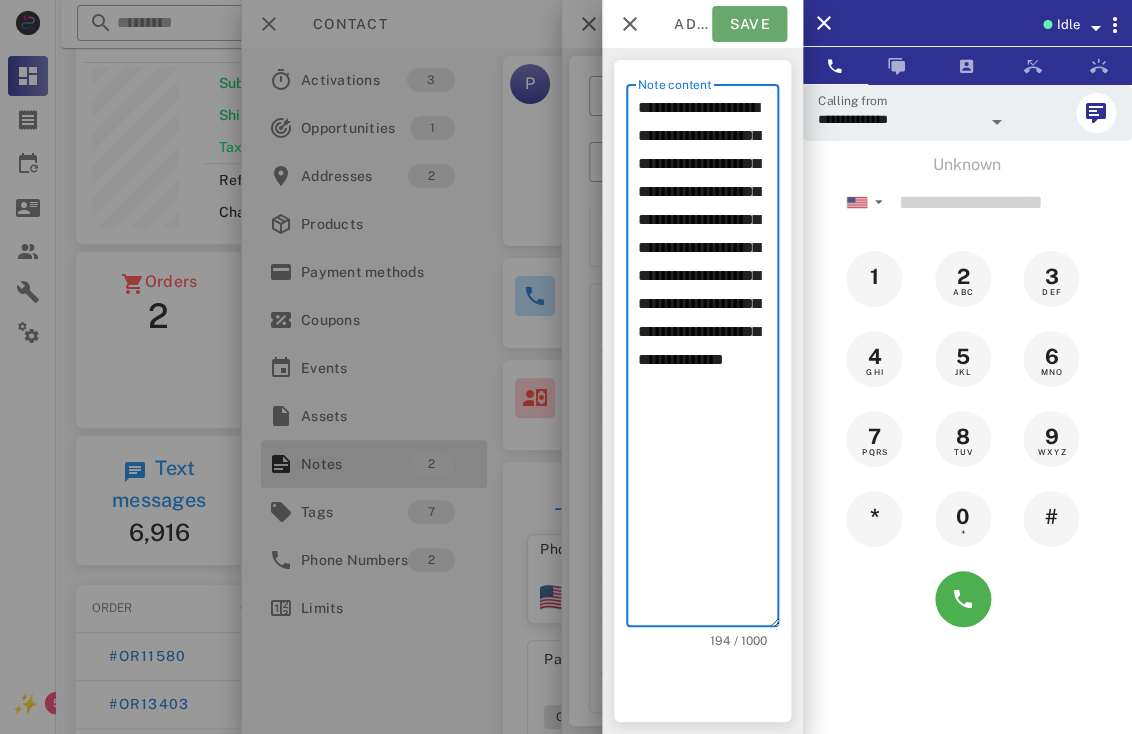 click on "Save" at bounding box center (749, 24) 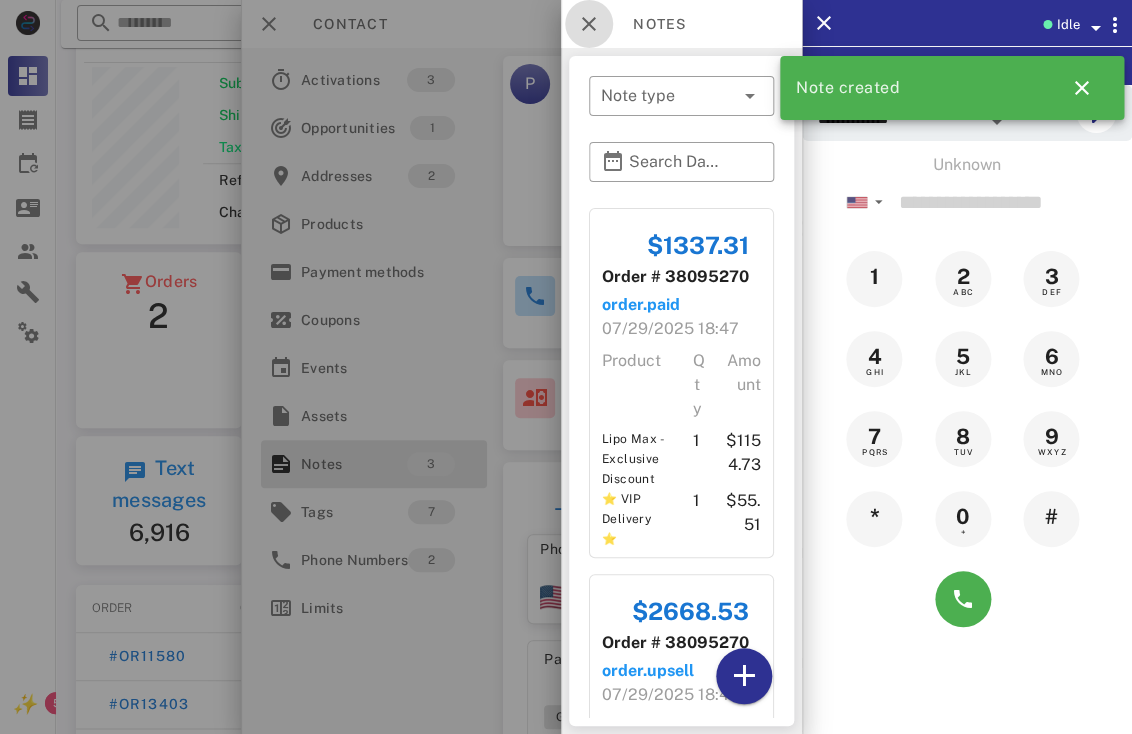 click at bounding box center (589, 24) 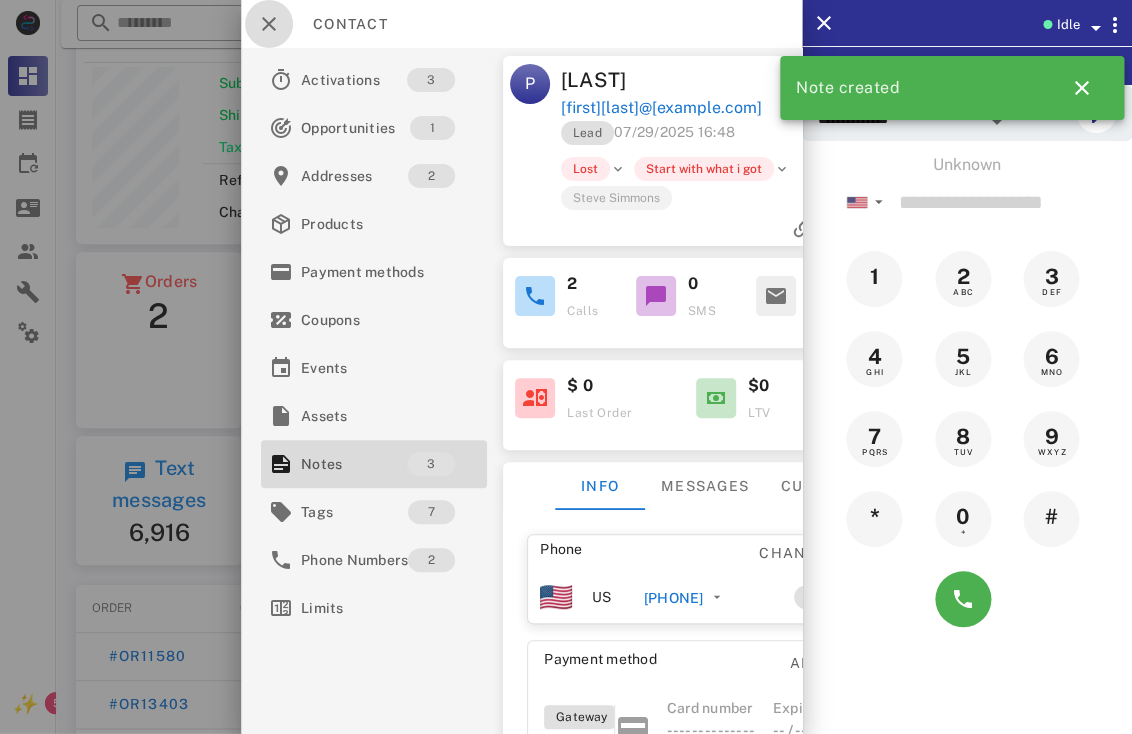 click at bounding box center (269, 24) 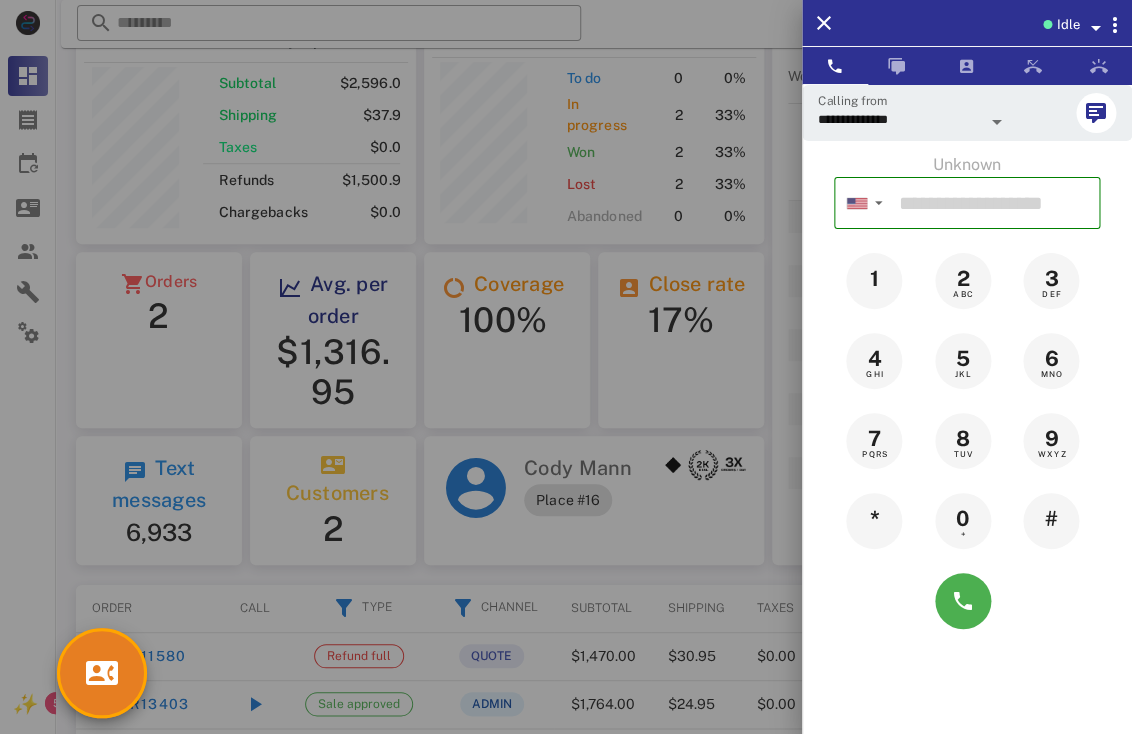 scroll, scrollTop: 999760, scrollLeft: 999660, axis: both 